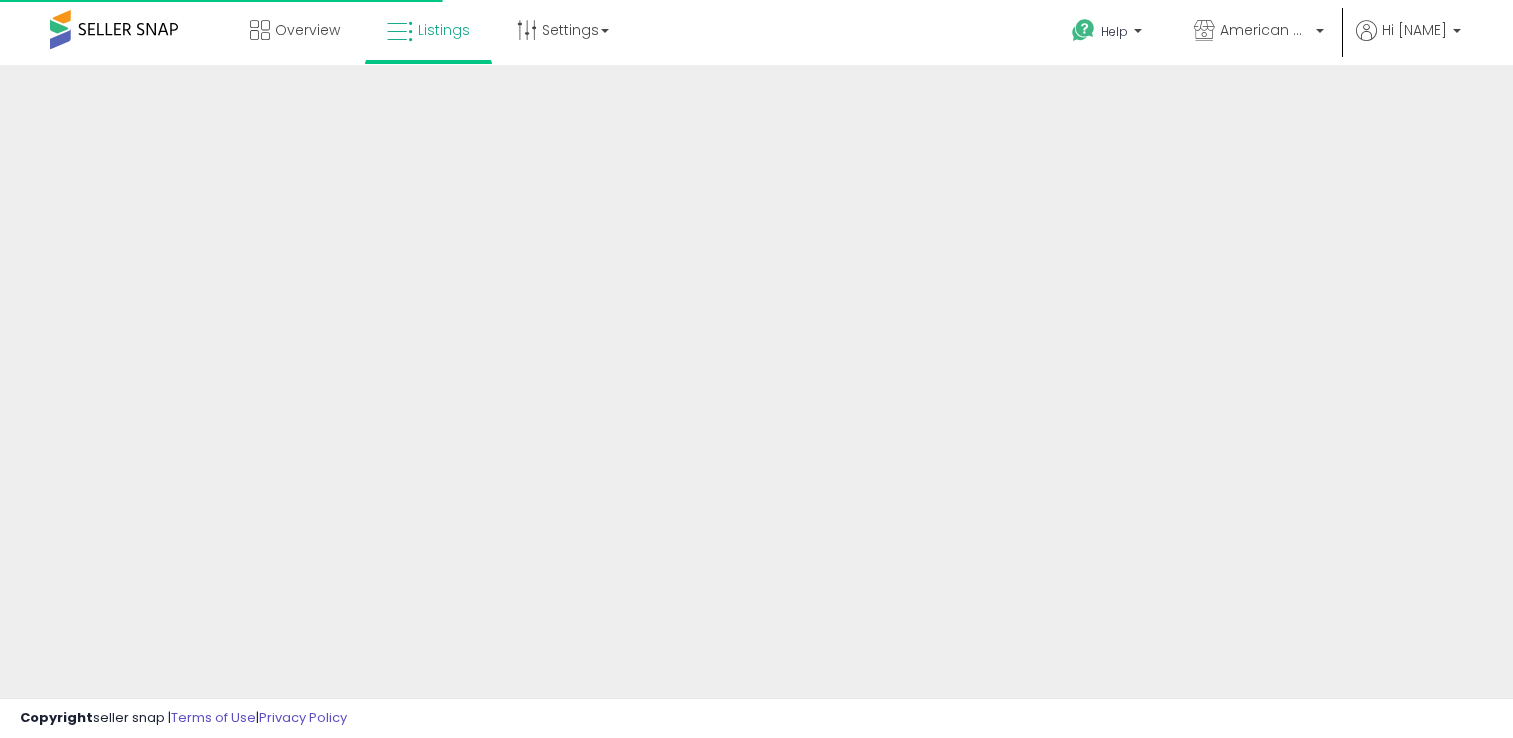 scroll, scrollTop: 0, scrollLeft: 0, axis: both 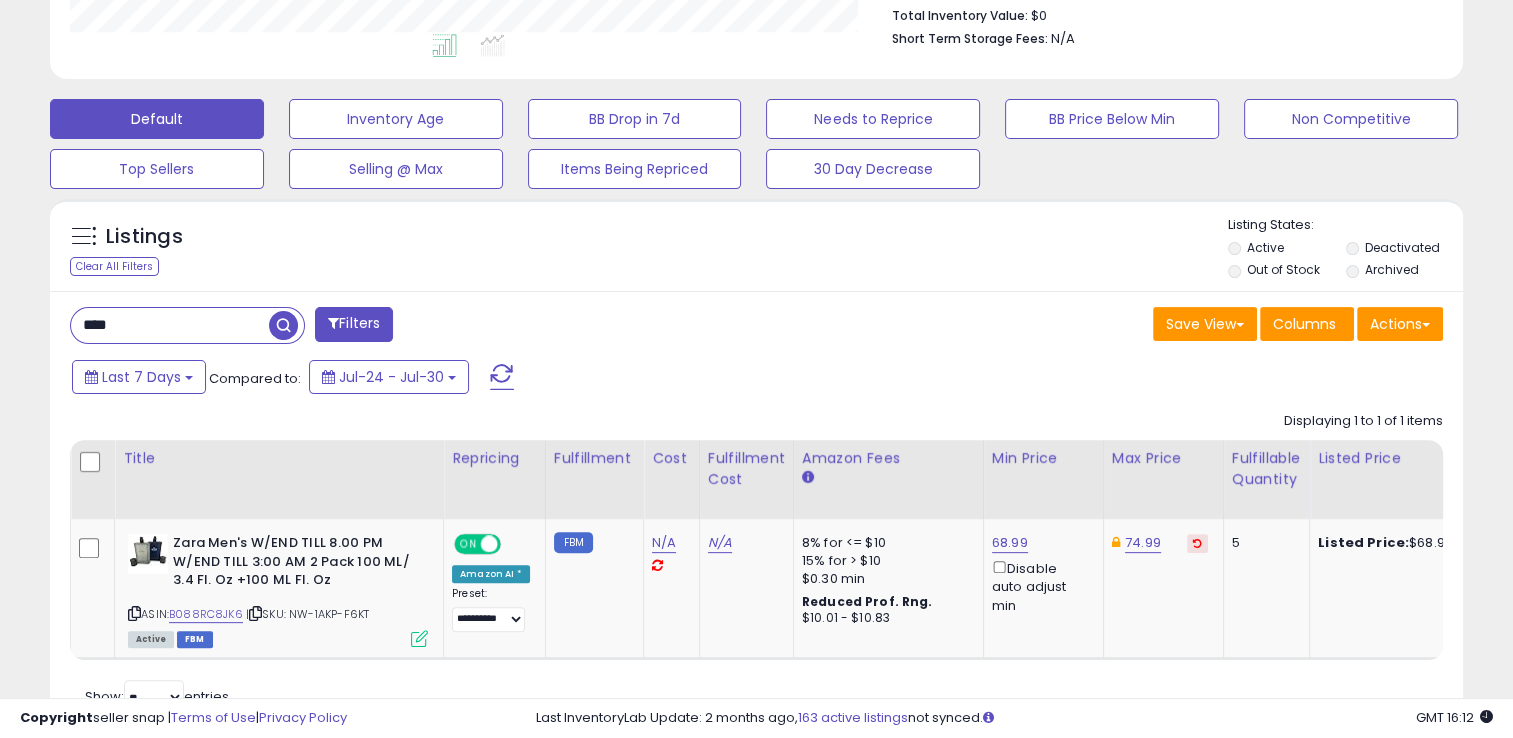 click on "****" at bounding box center [170, 325] 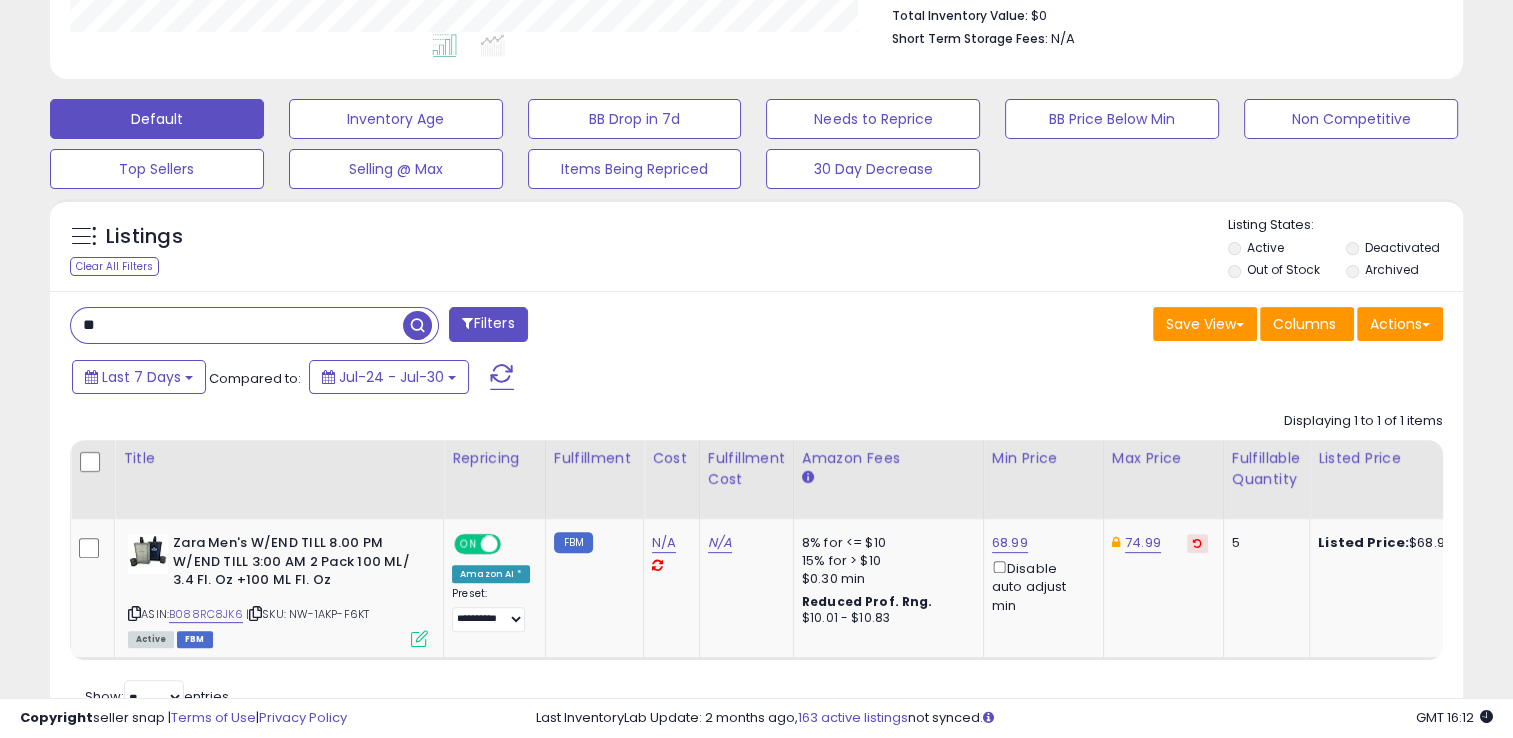 type on "*" 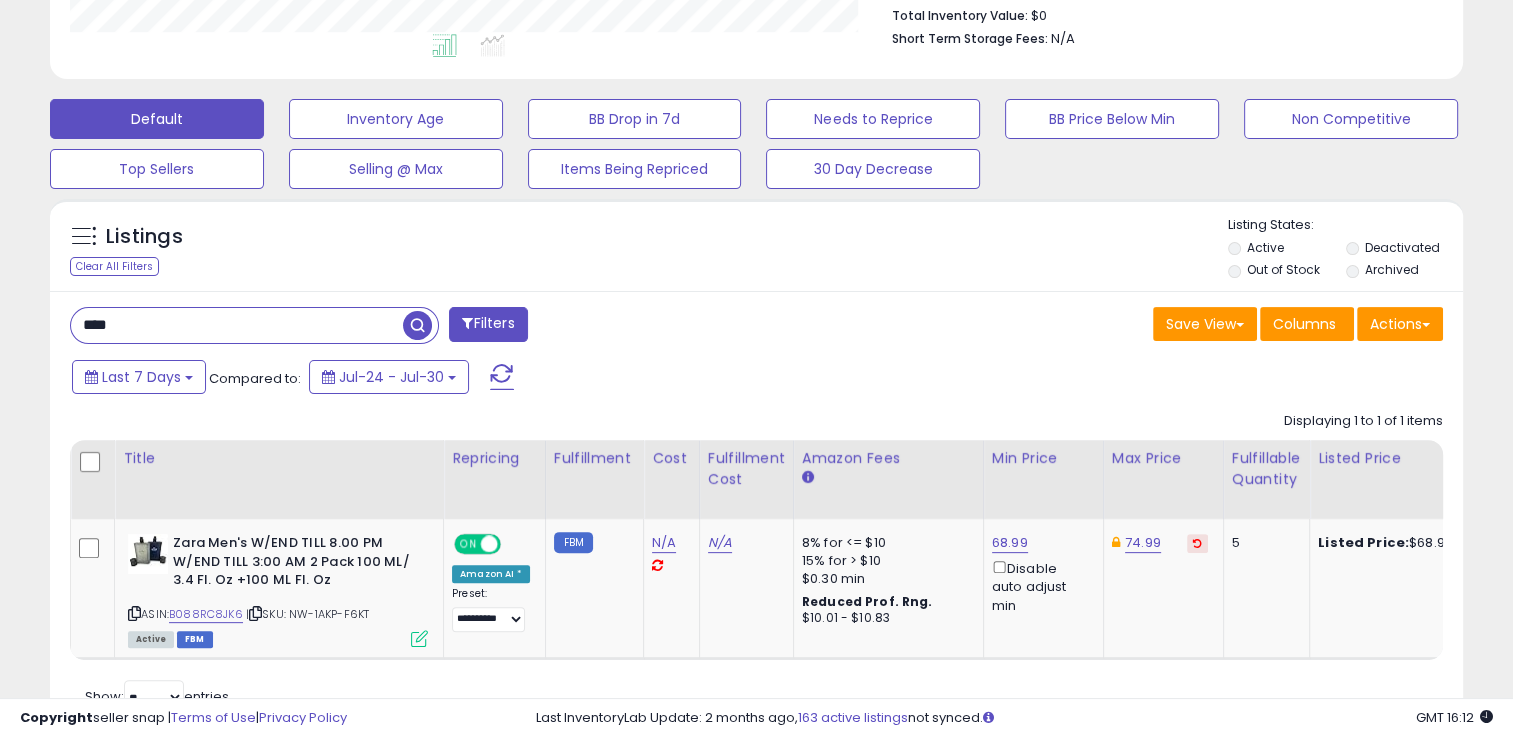 type on "****" 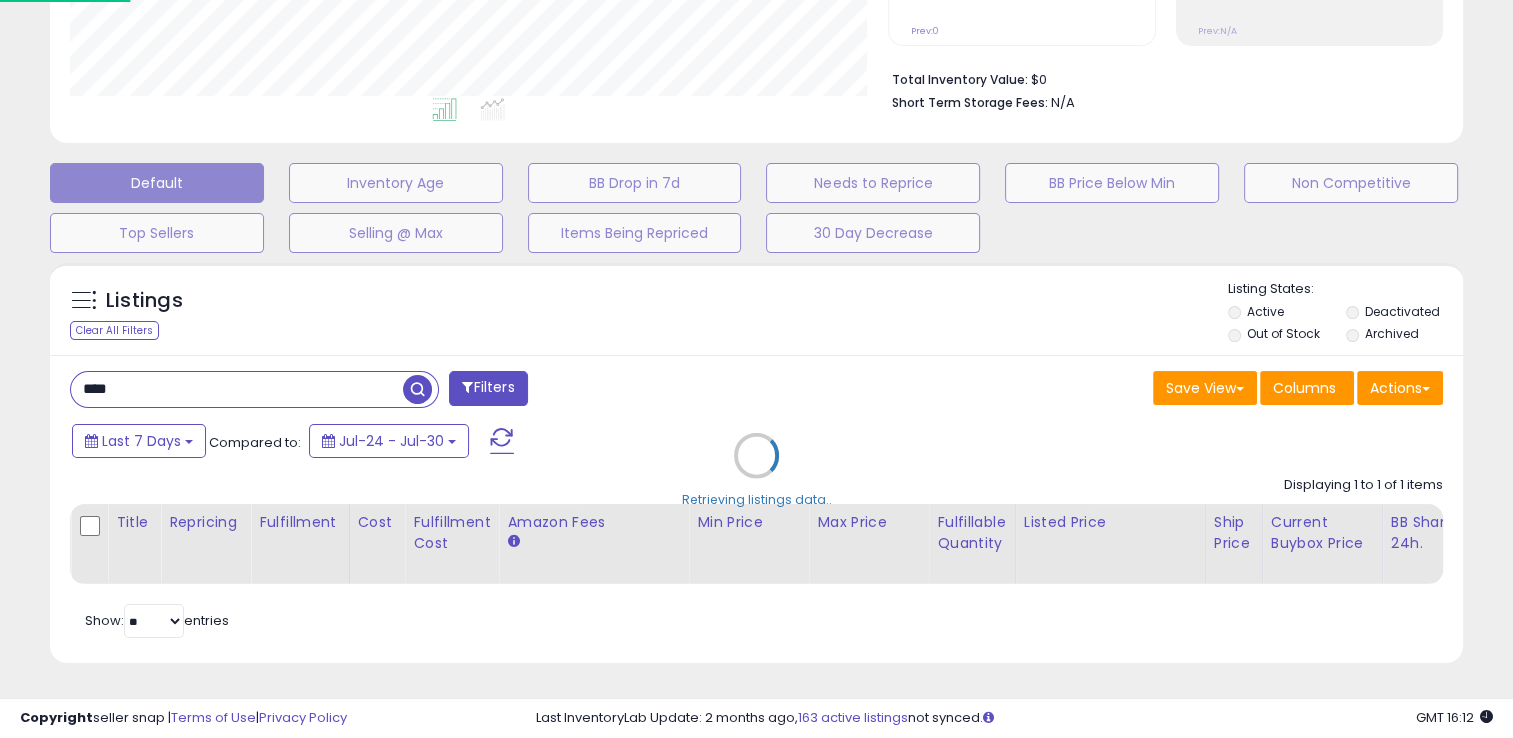 scroll, scrollTop: 999589, scrollLeft: 999172, axis: both 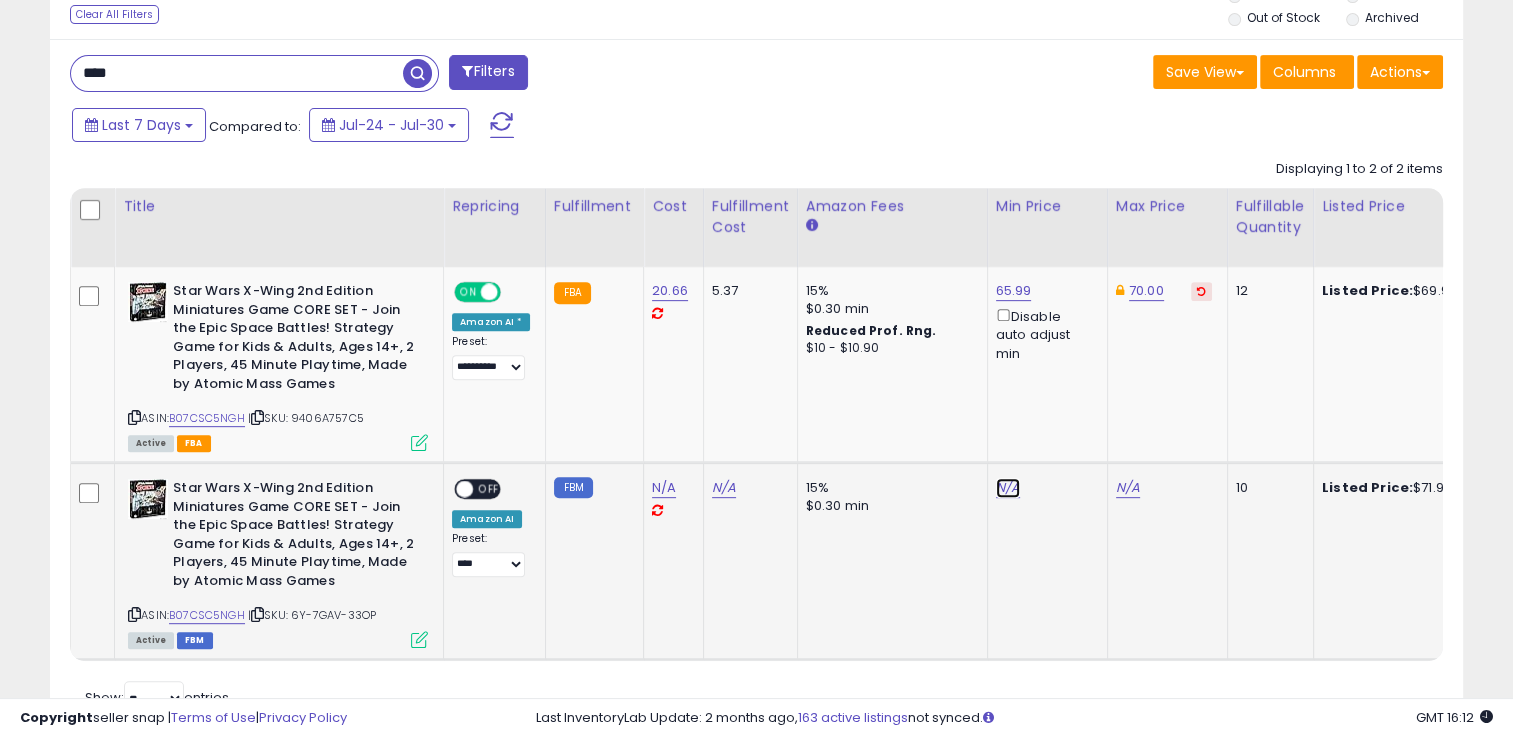 click on "N/A" at bounding box center (1008, 488) 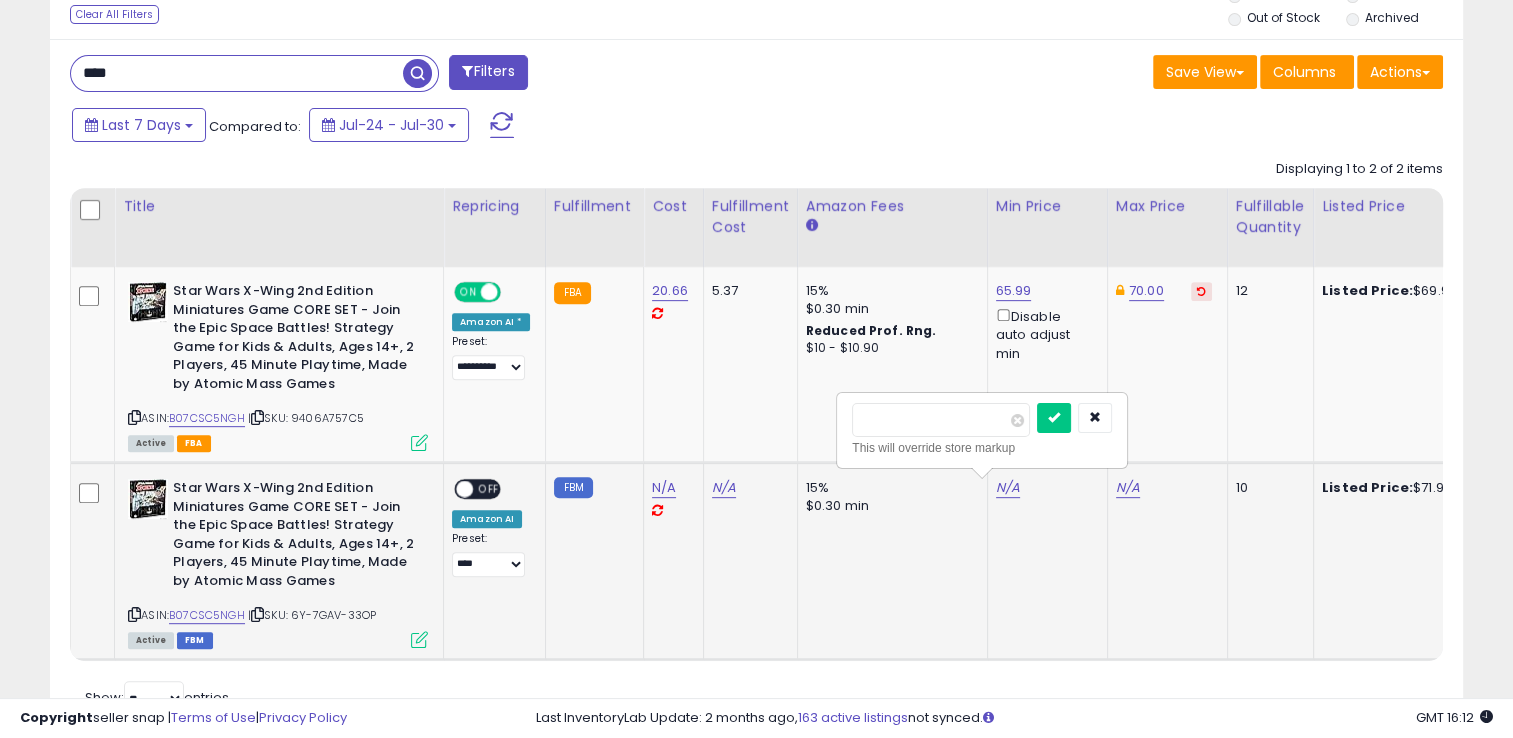 type on "*****" 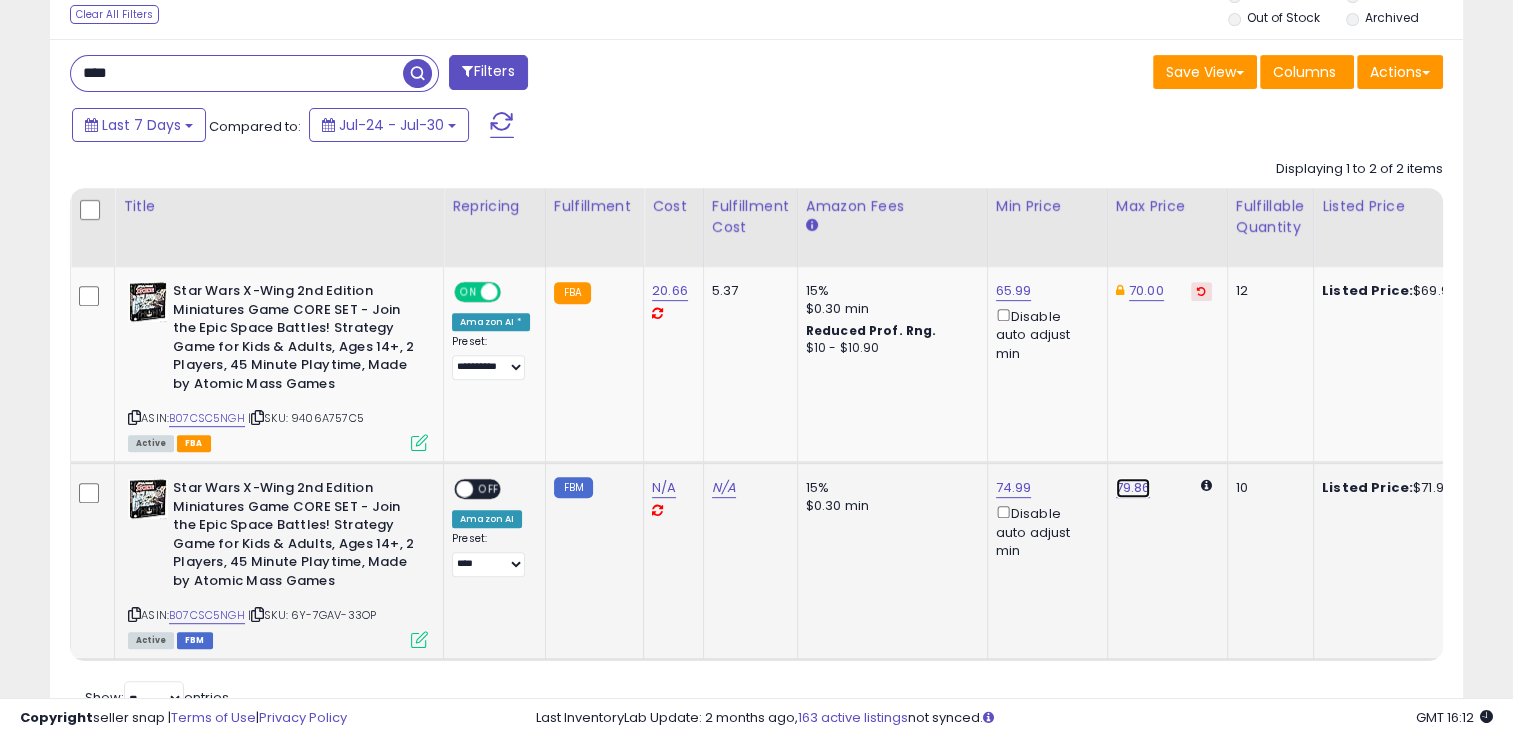 click on "79.86" at bounding box center [1133, 488] 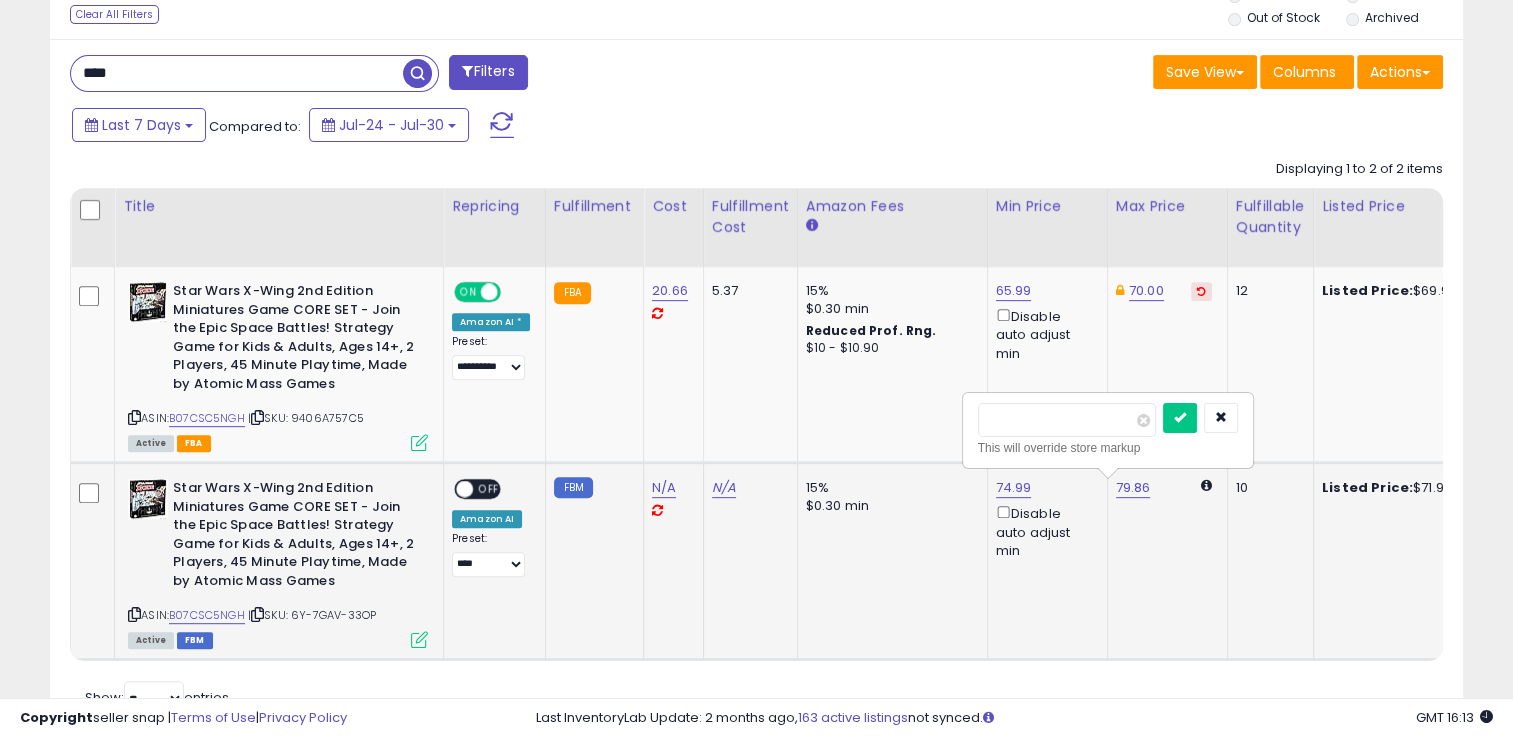 click on "79.86   ***** This will override store markup" 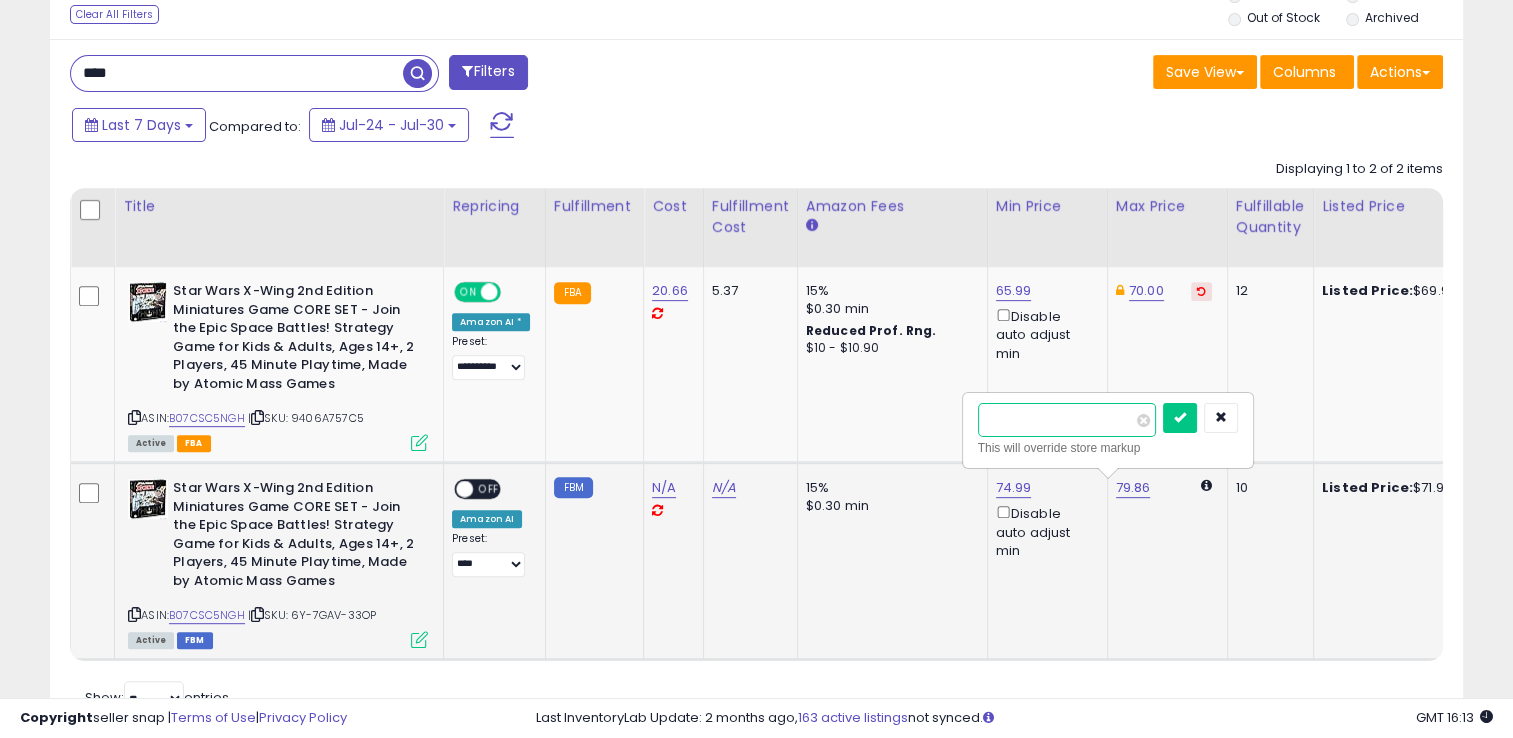 click on "*****" at bounding box center [1067, 420] 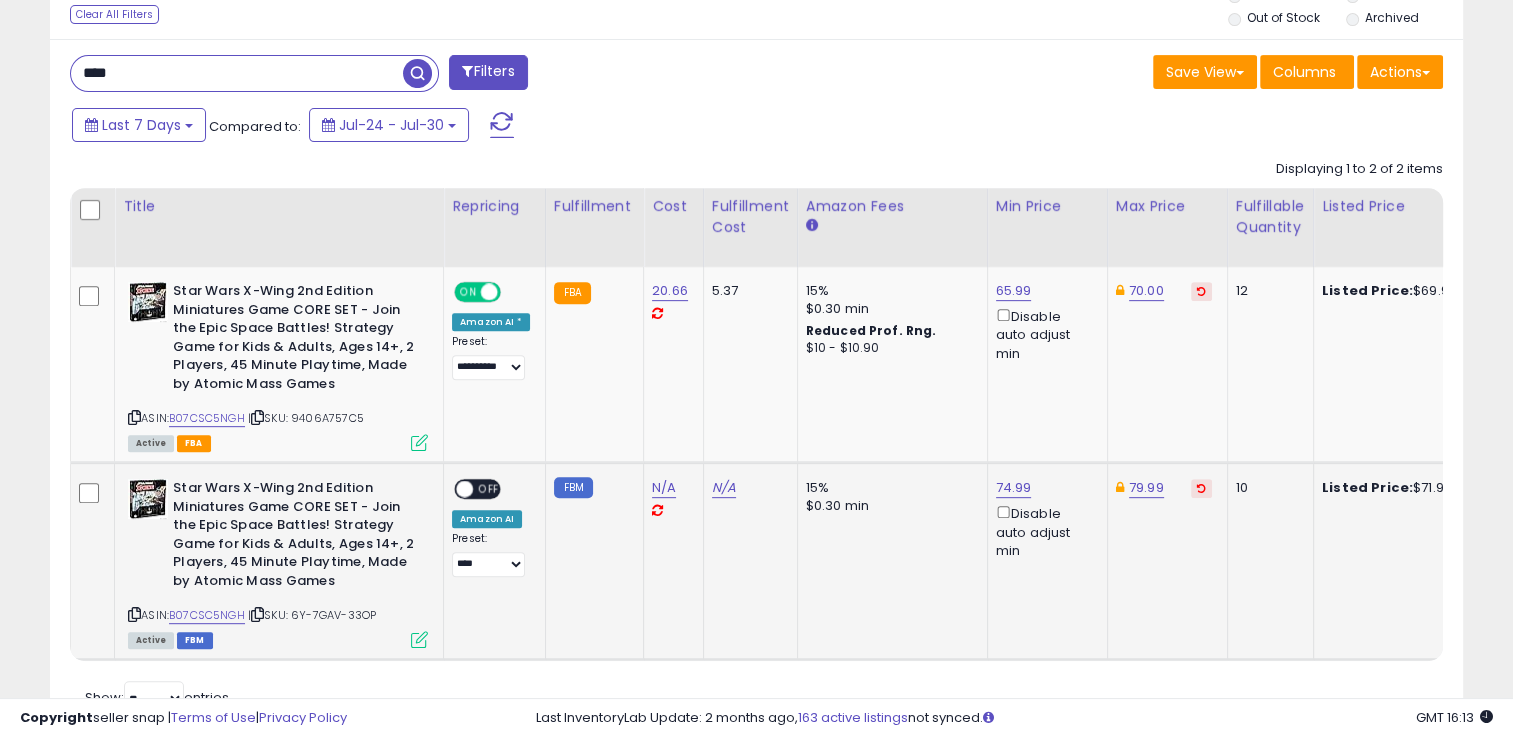 click on "OFF" at bounding box center (489, 489) 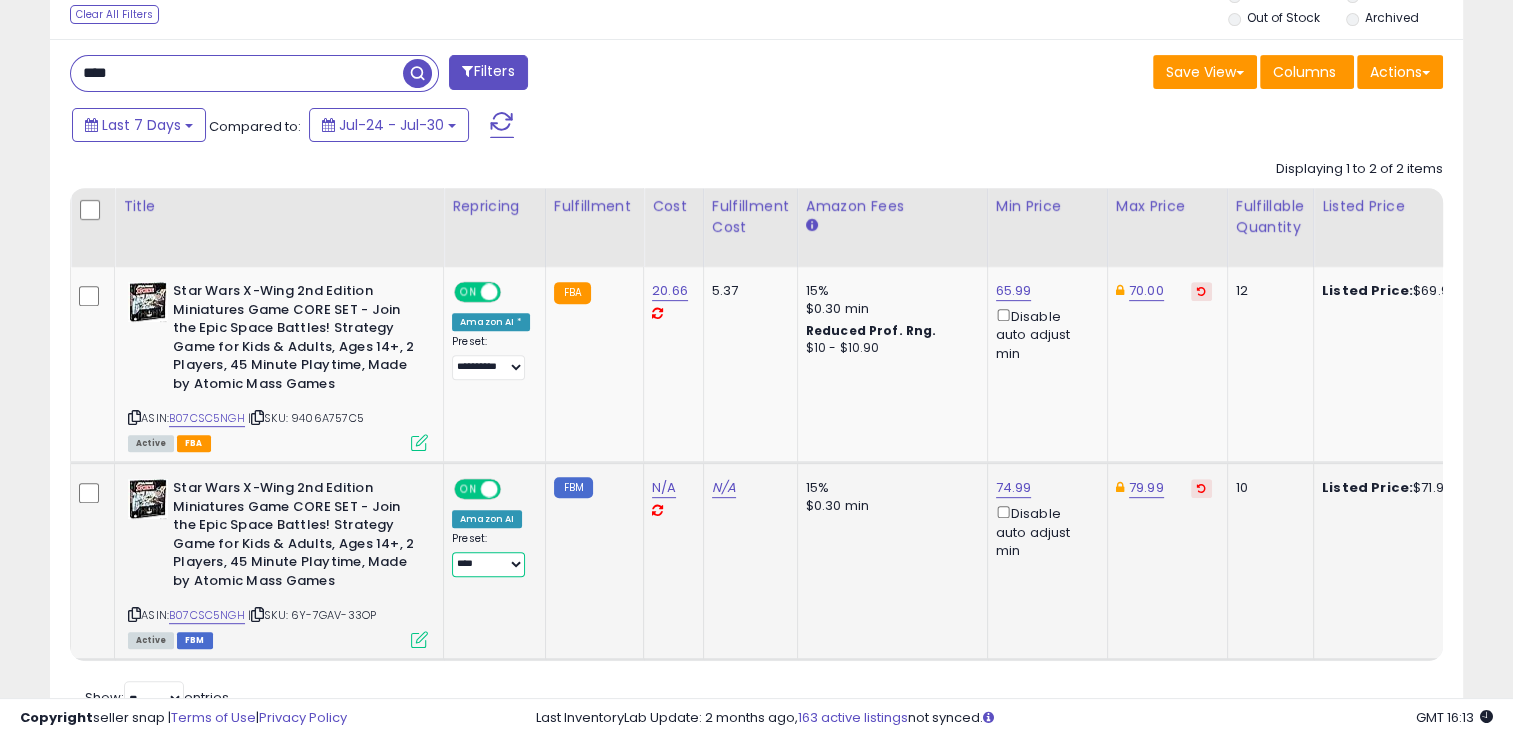click on "**********" at bounding box center (488, 564) 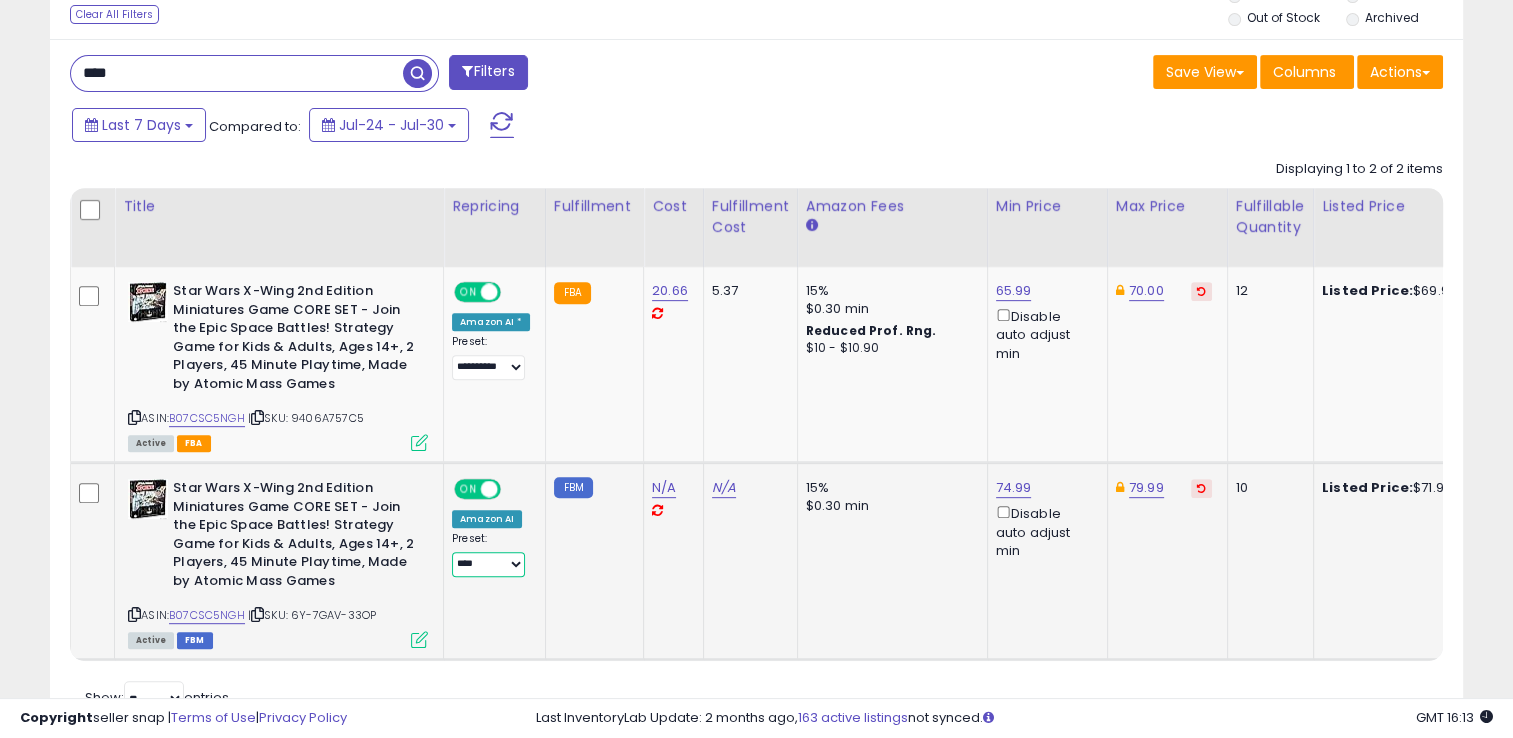 select on "**********" 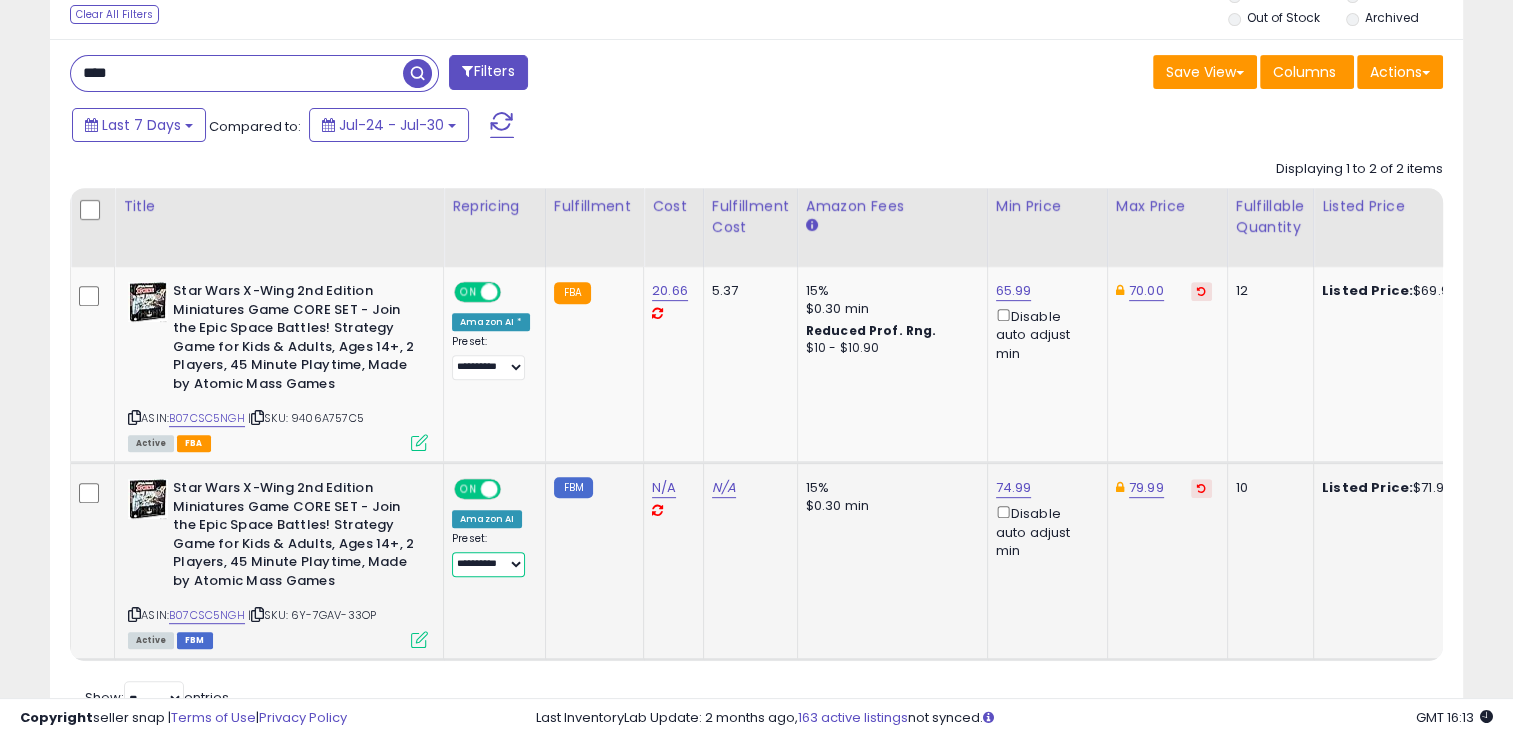 click on "**********" at bounding box center [488, 564] 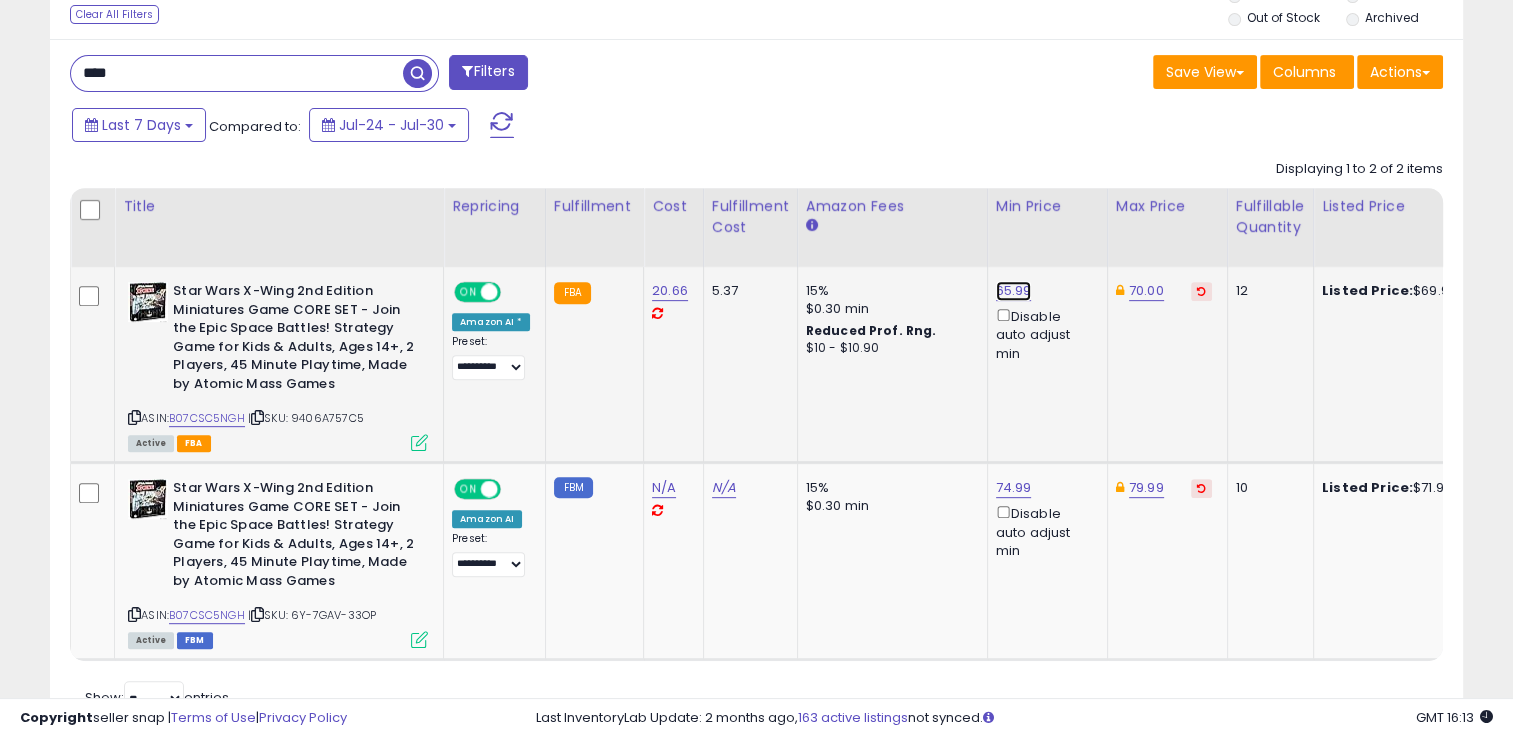 click on "65.99" at bounding box center (1014, 291) 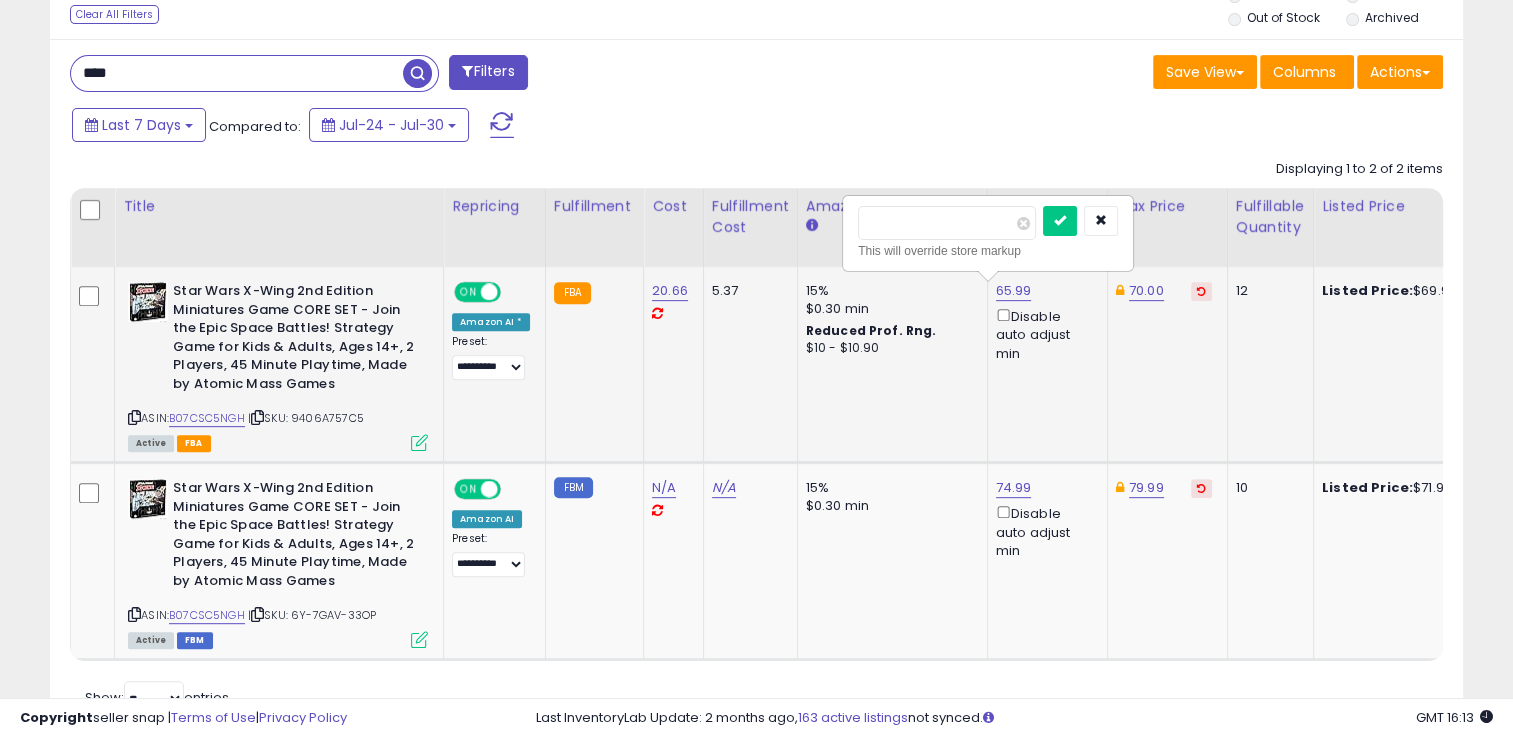 type on "*****" 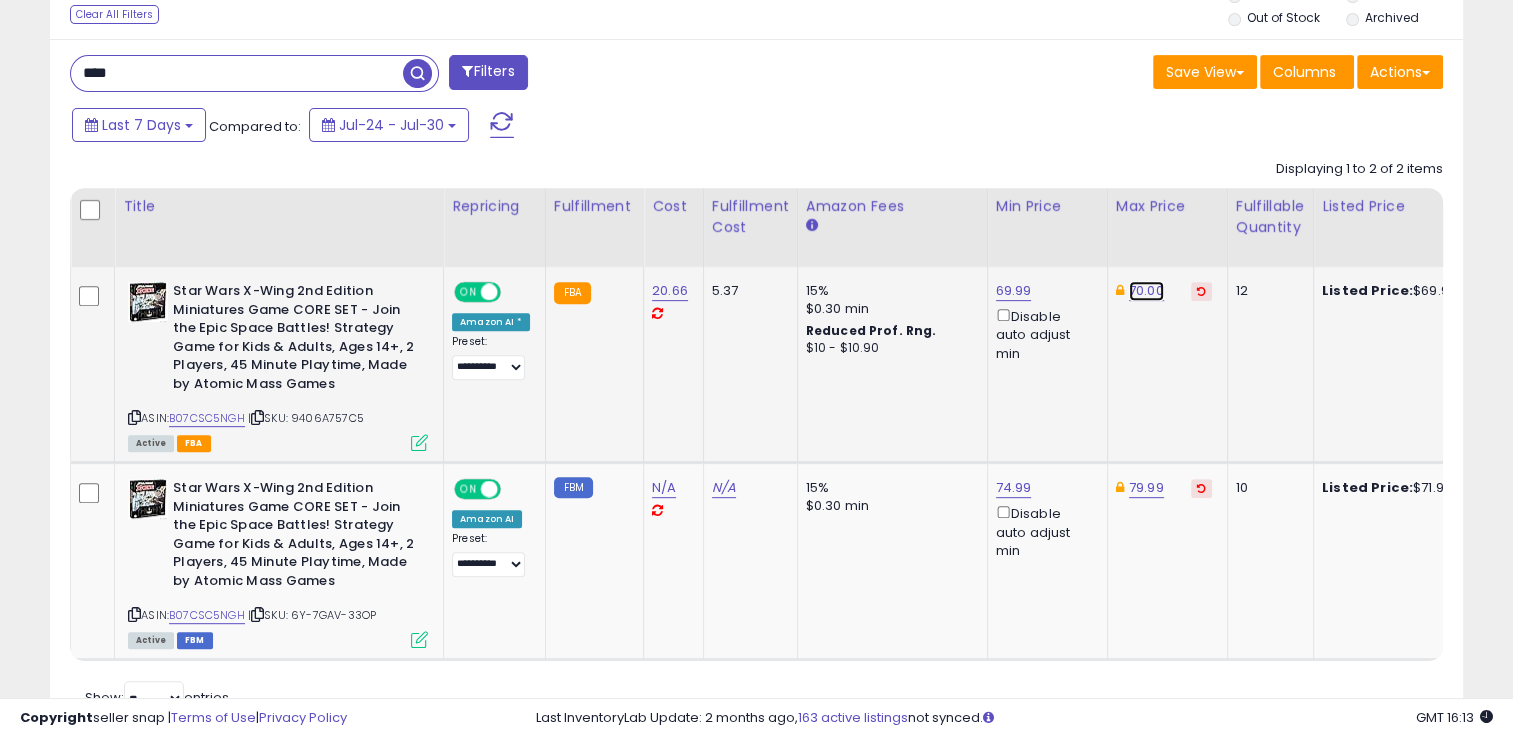 click on "70.00" at bounding box center (1146, 291) 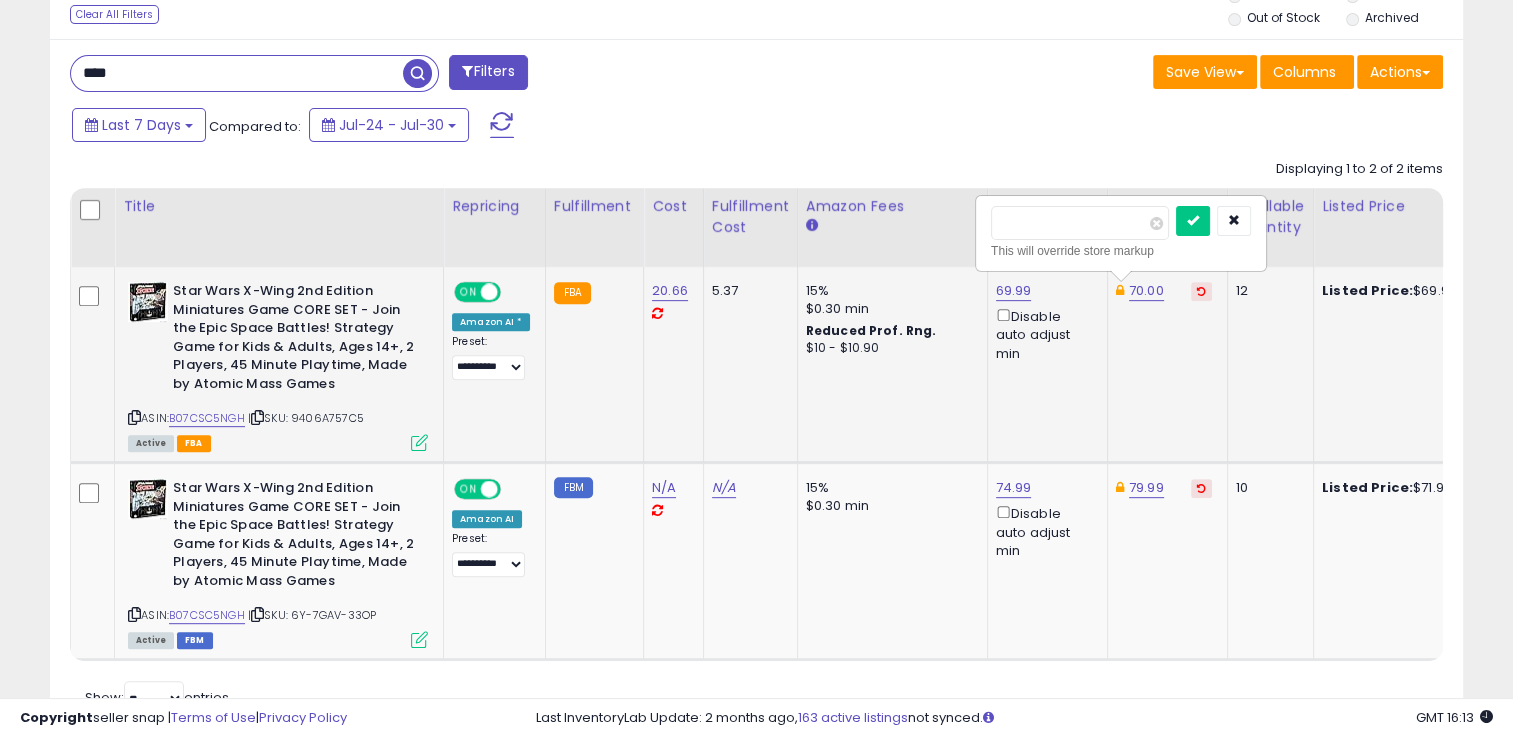 type on "*****" 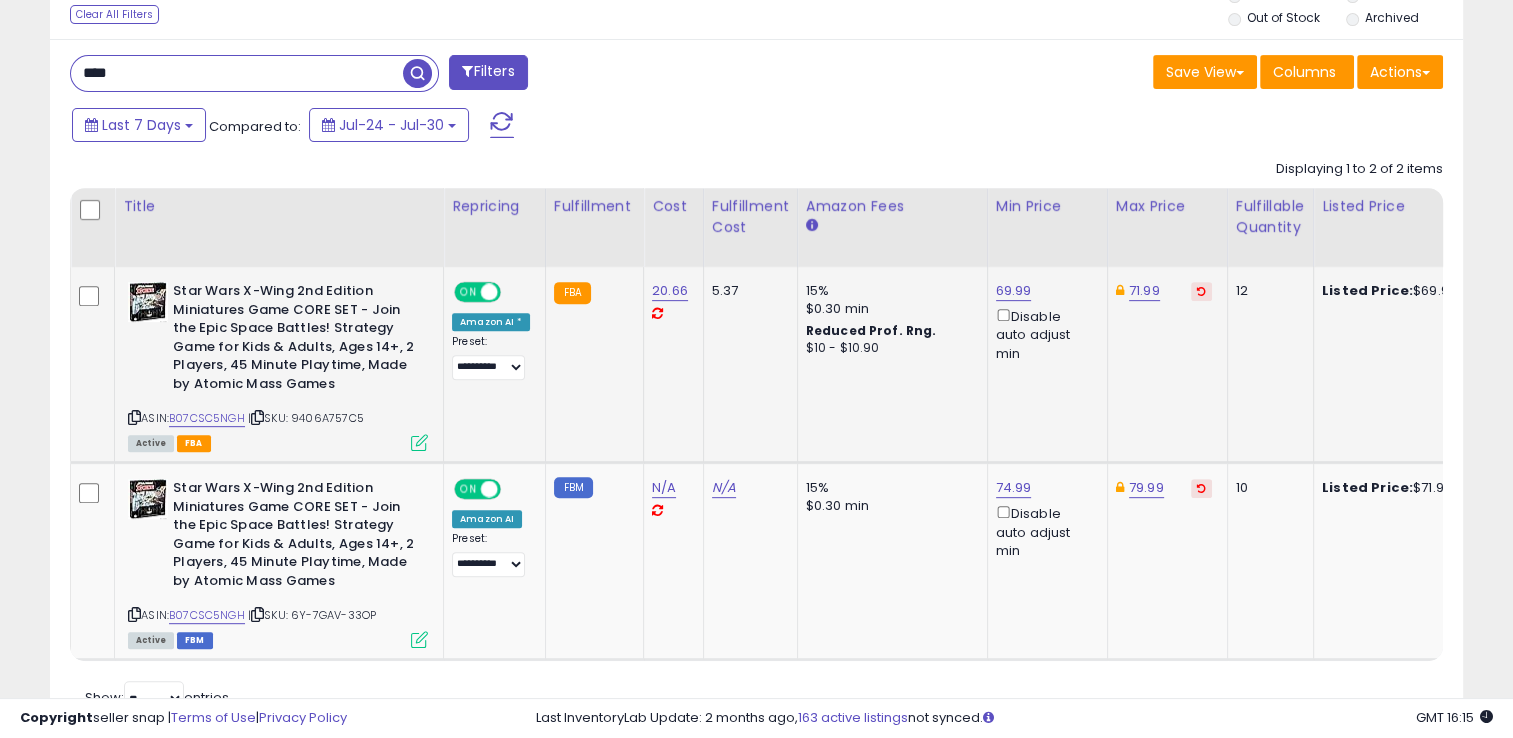 click on "****" at bounding box center (237, 73) 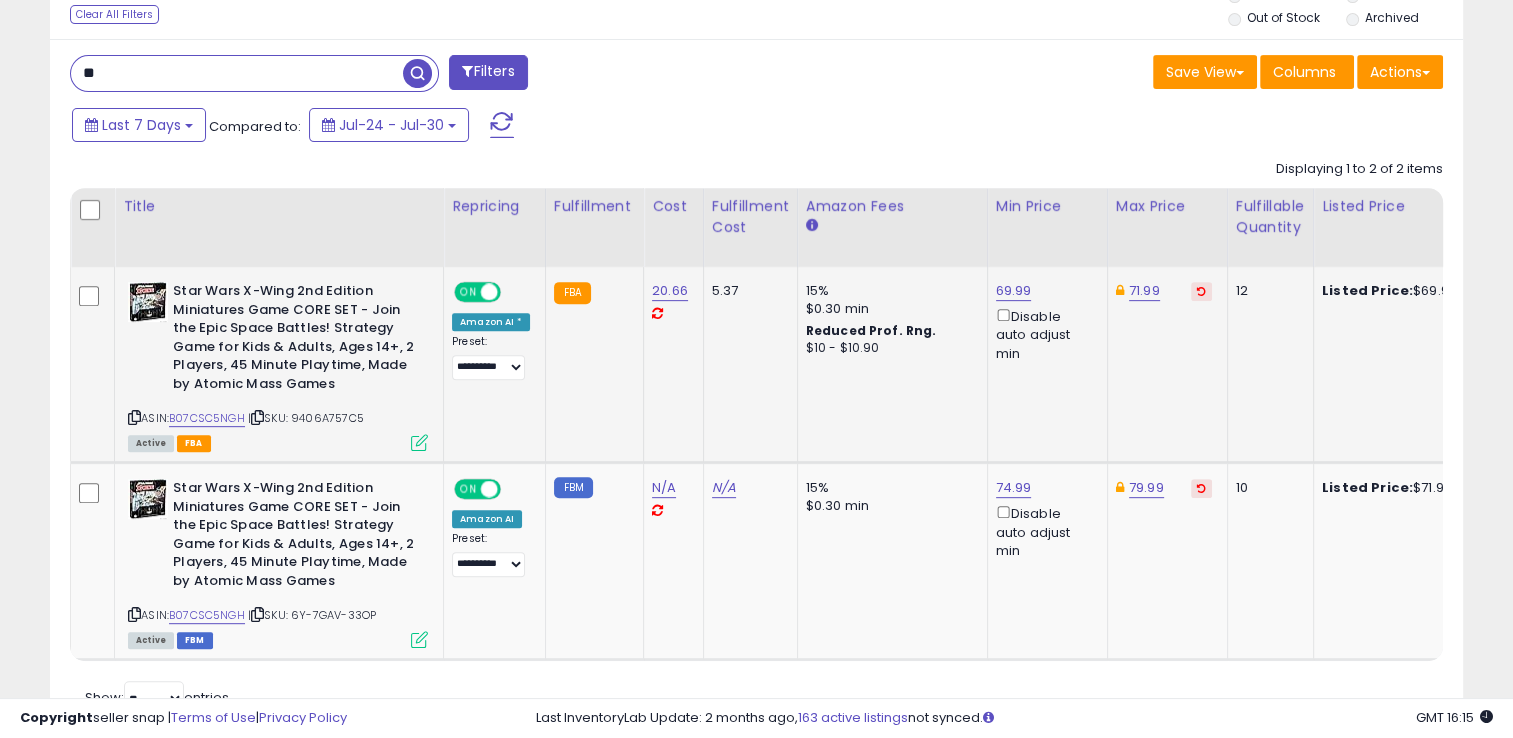 type on "*" 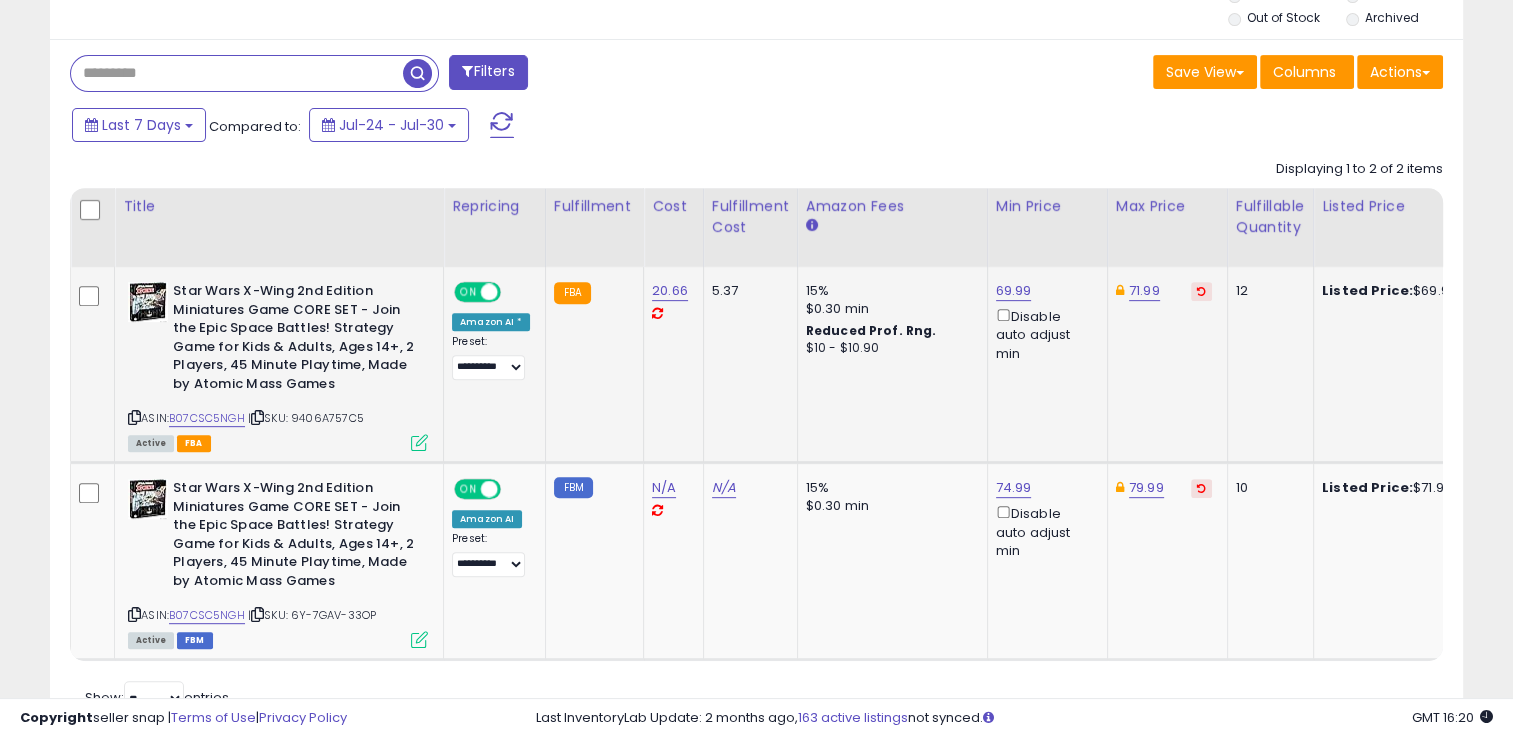 click at bounding box center [237, 73] 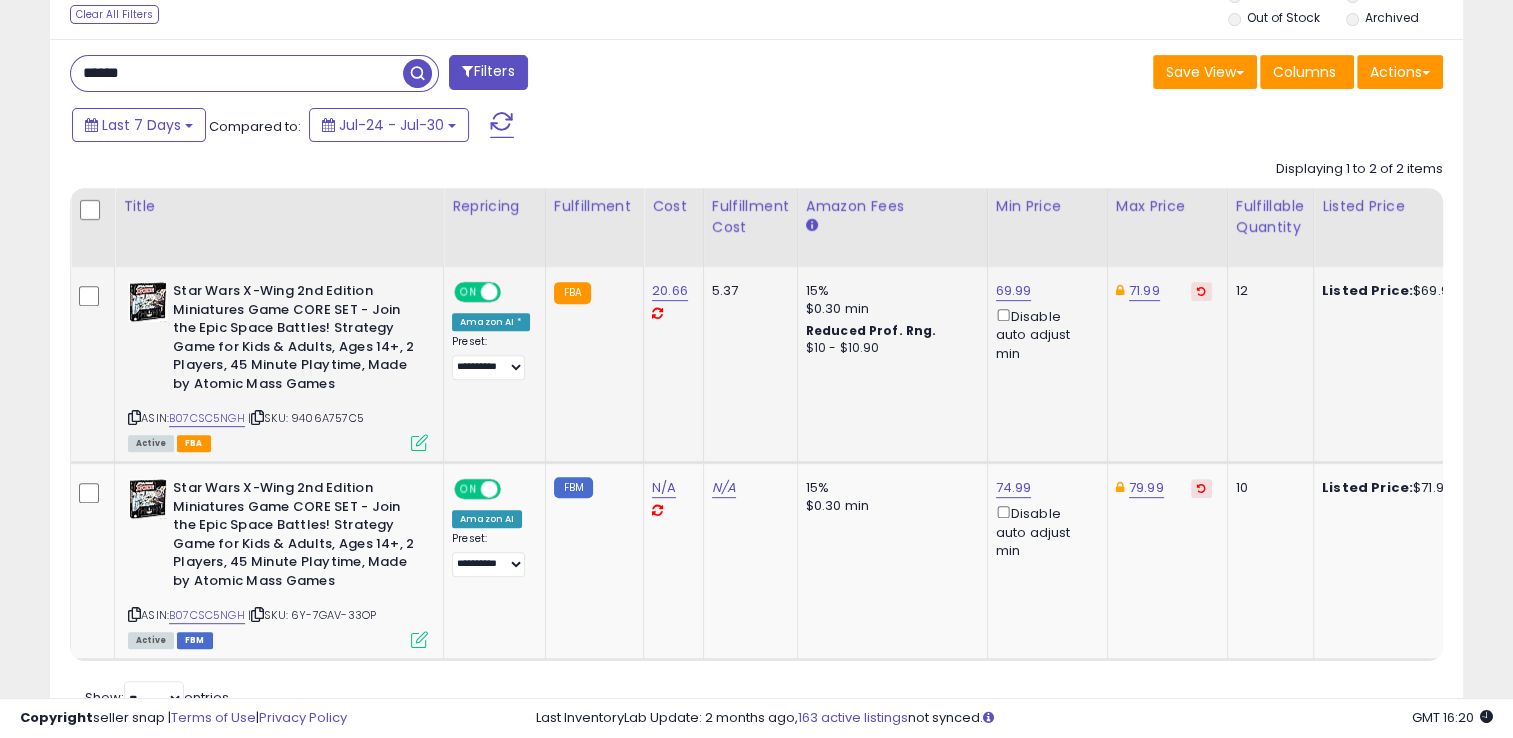 type on "******" 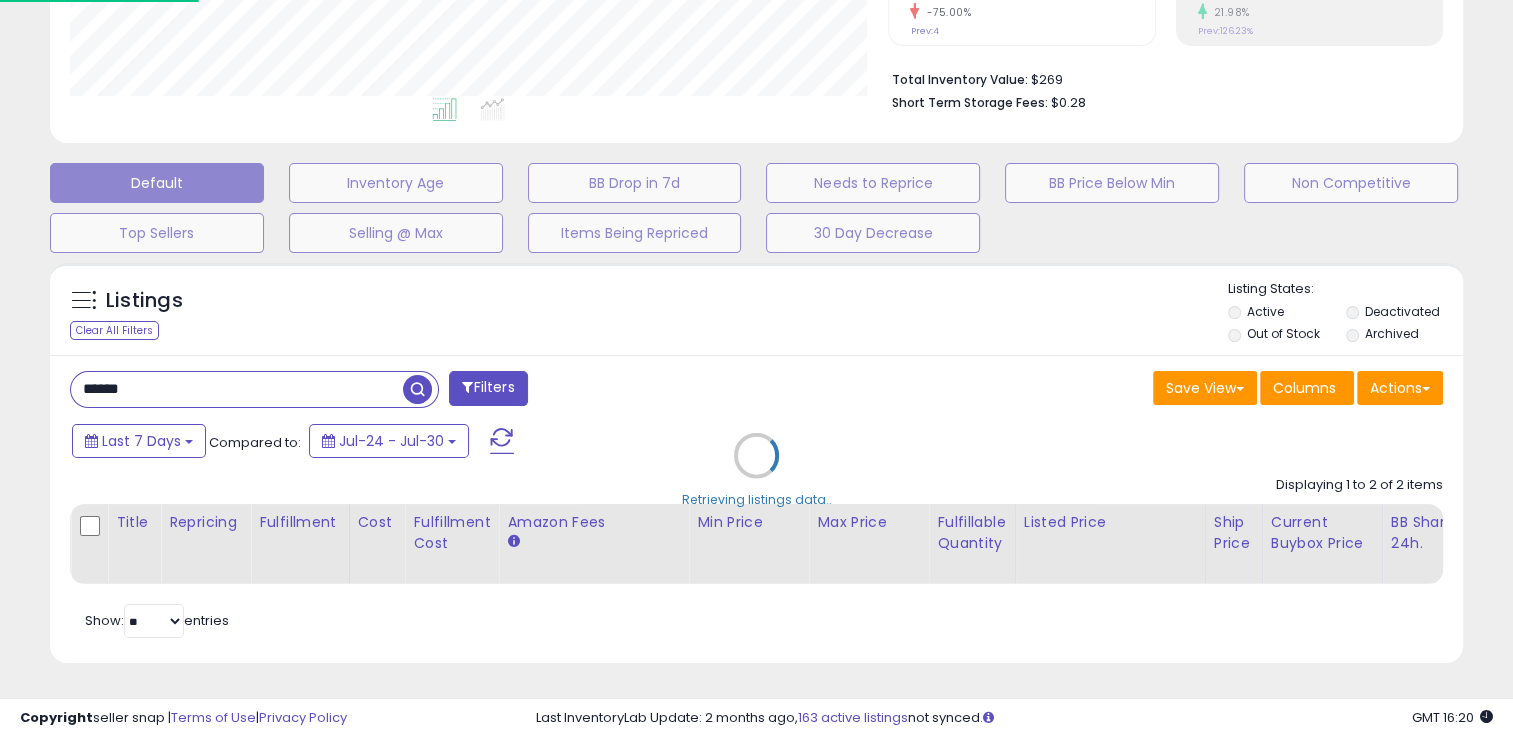 scroll, scrollTop: 999589, scrollLeft: 999172, axis: both 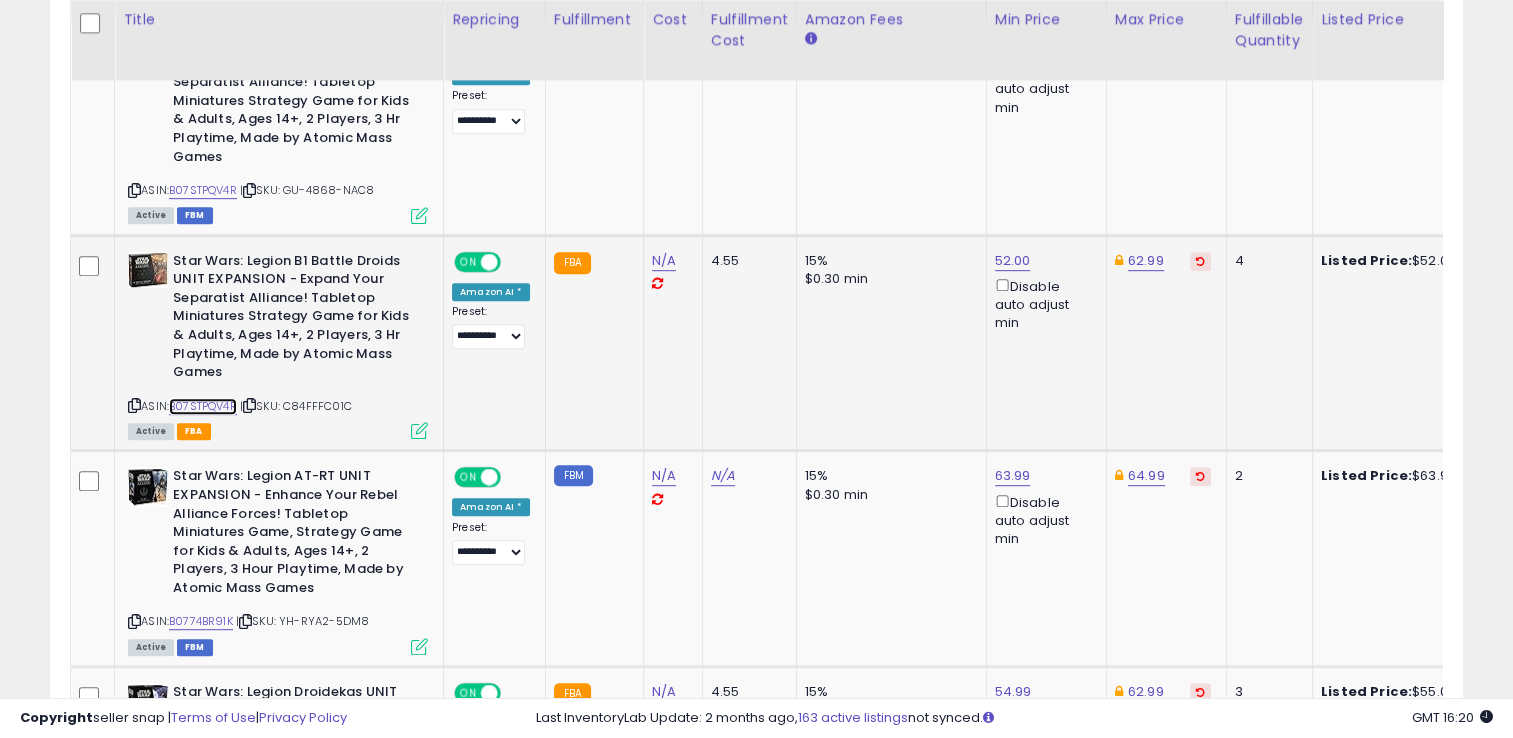 click on "B07STPQV4R" at bounding box center [203, 406] 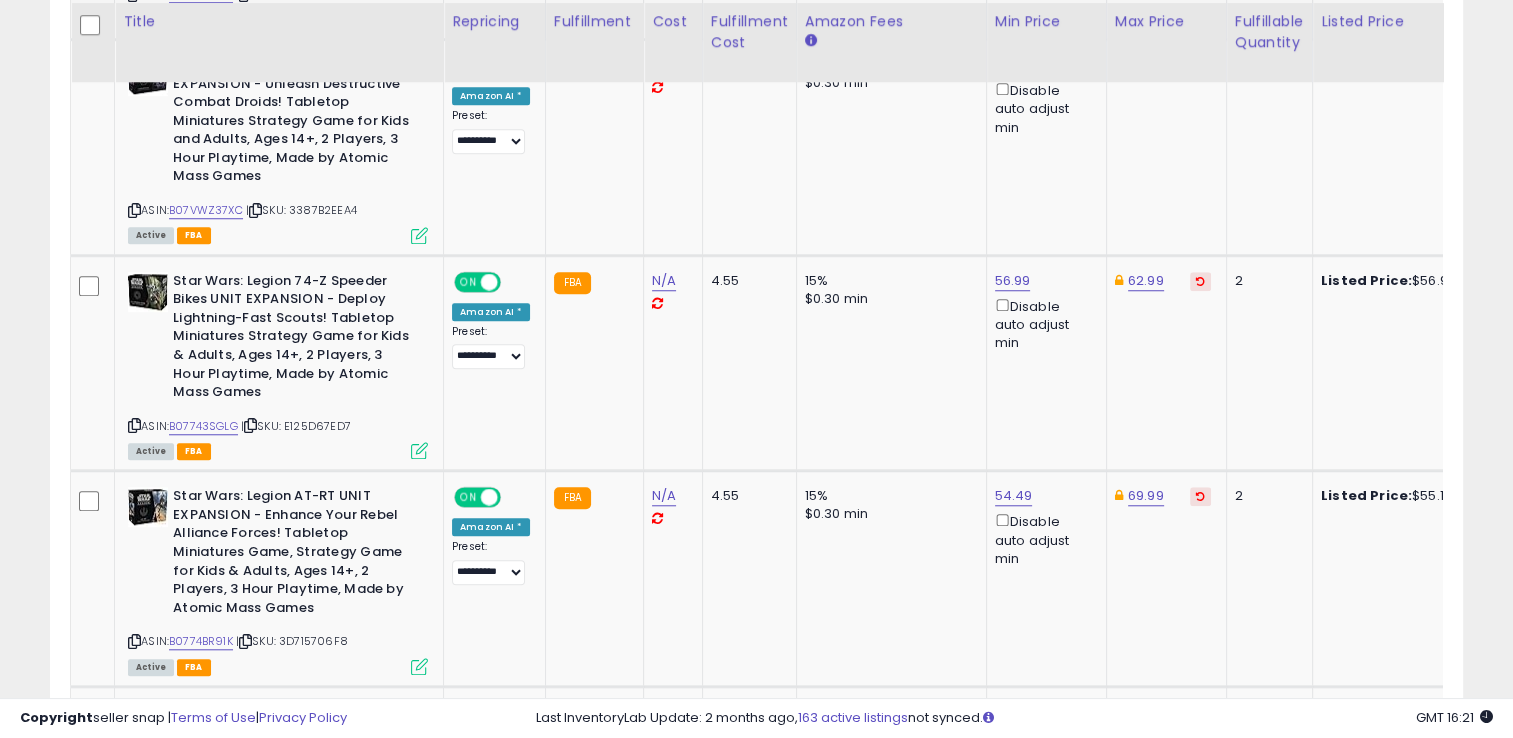 scroll, scrollTop: 1656, scrollLeft: 0, axis: vertical 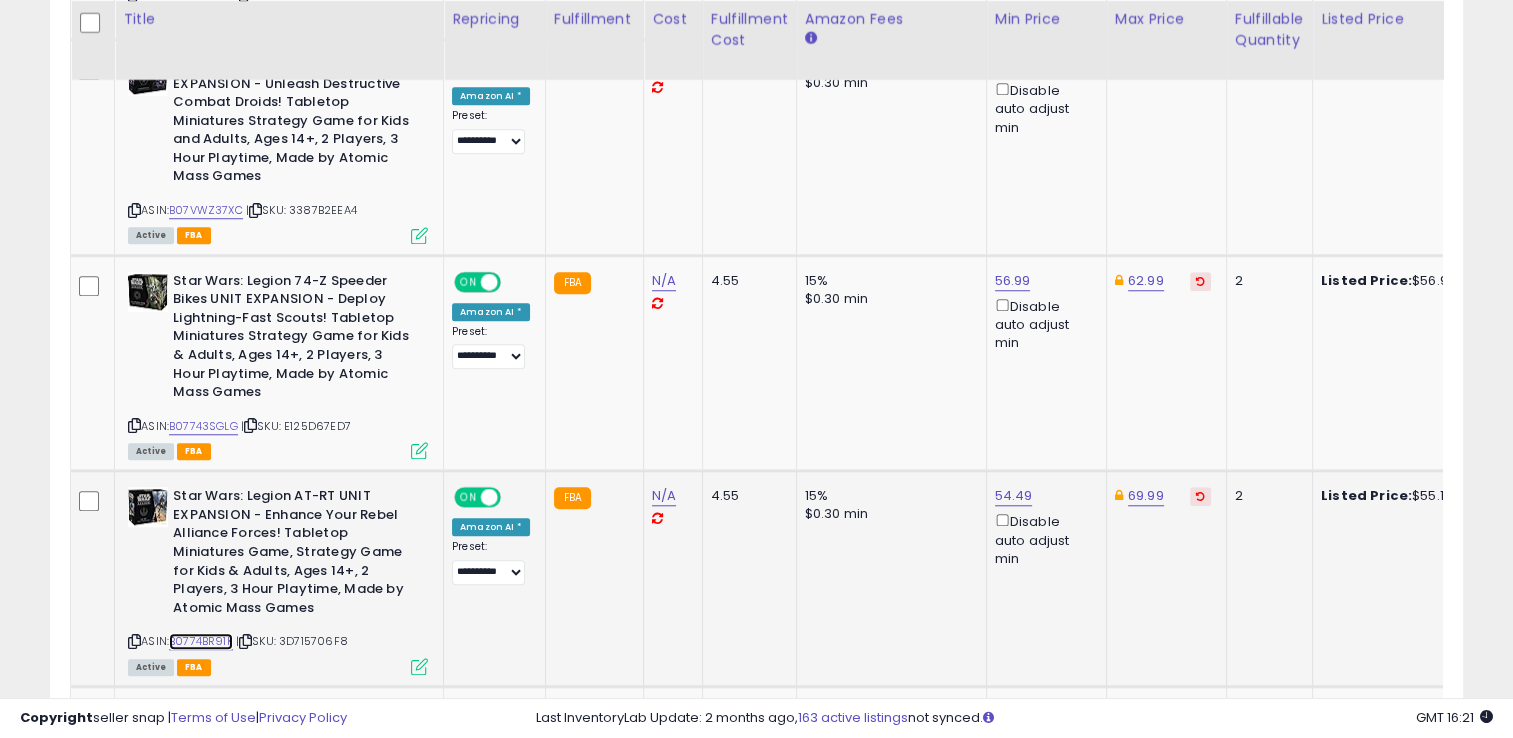 click on "B0774BR91K" at bounding box center (201, 641) 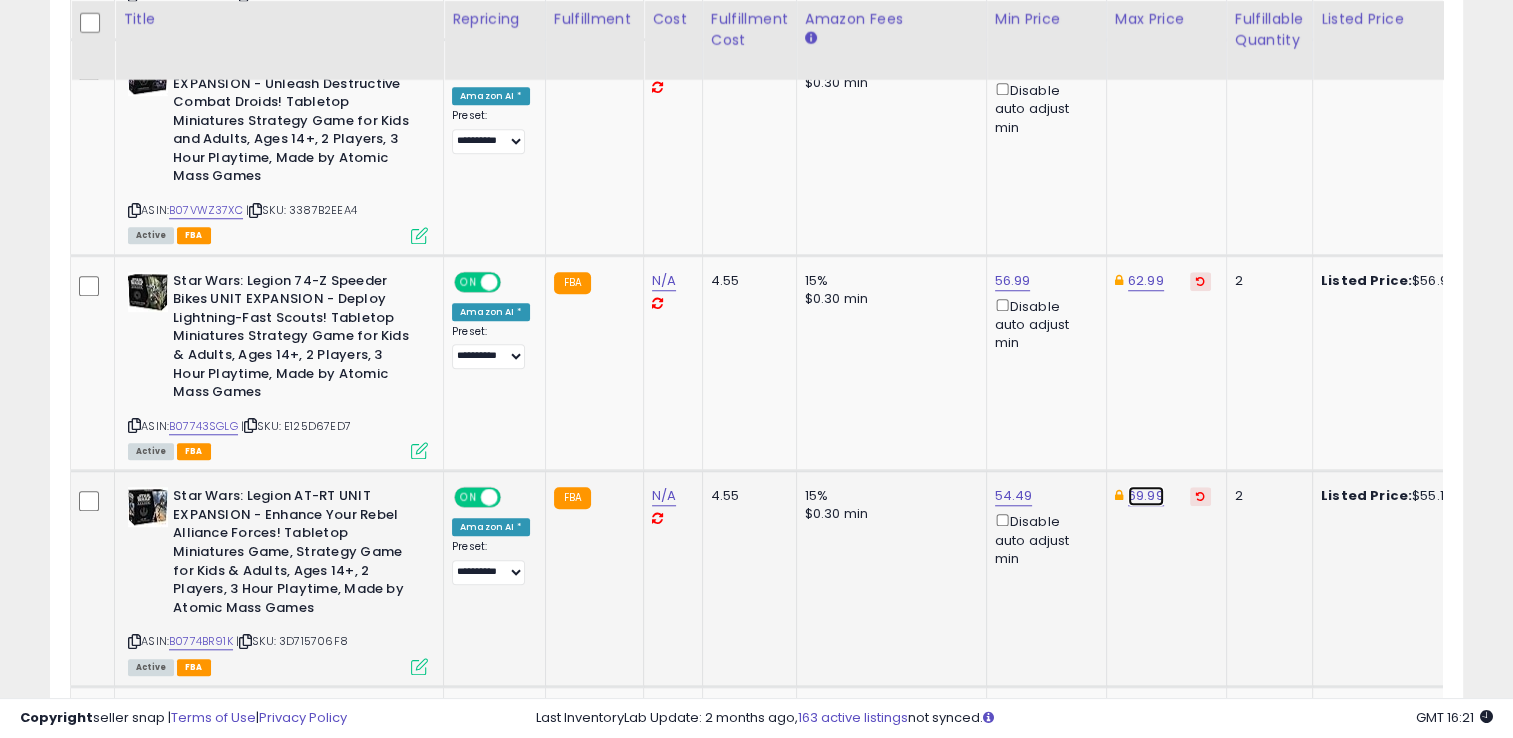 click on "69.99" at bounding box center [1146, -582] 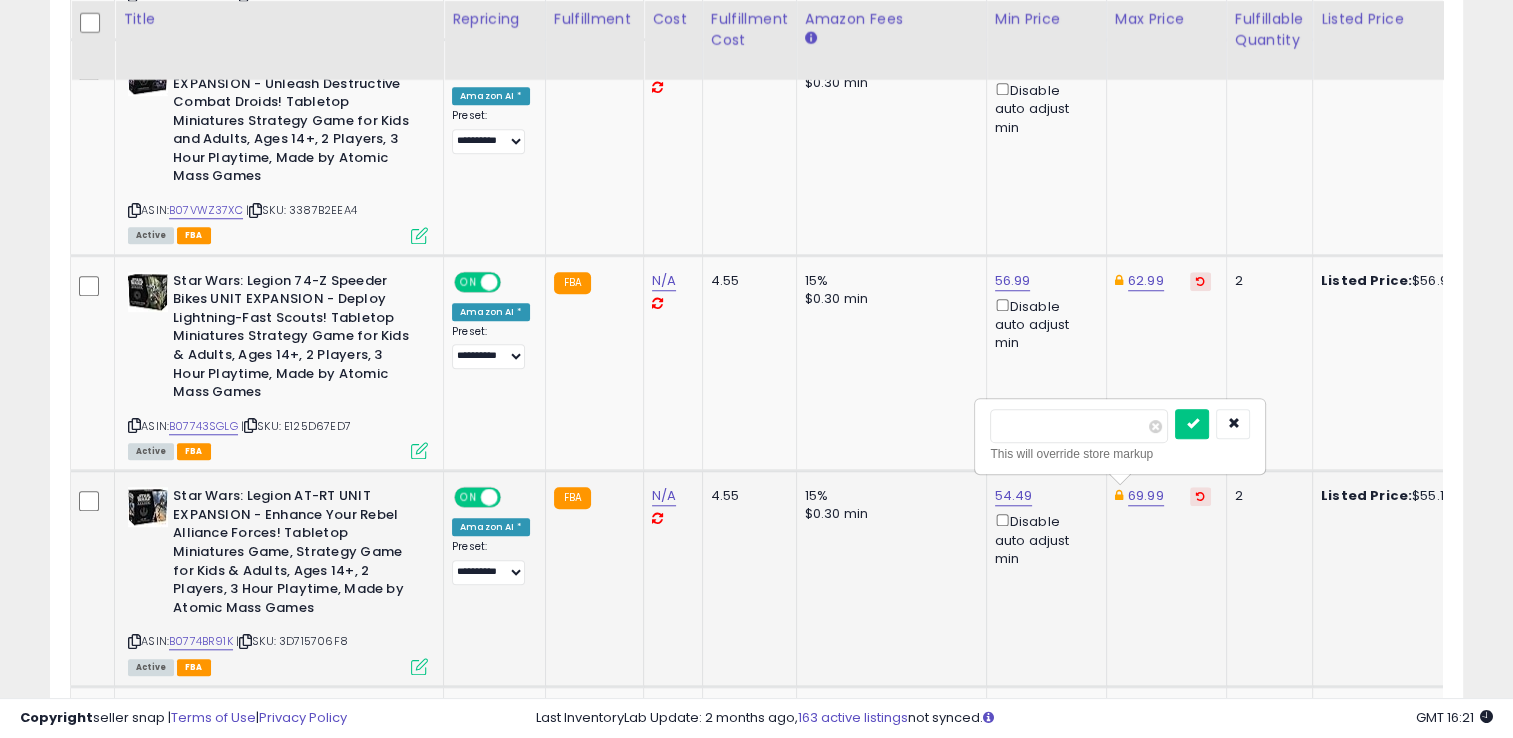 type on "*" 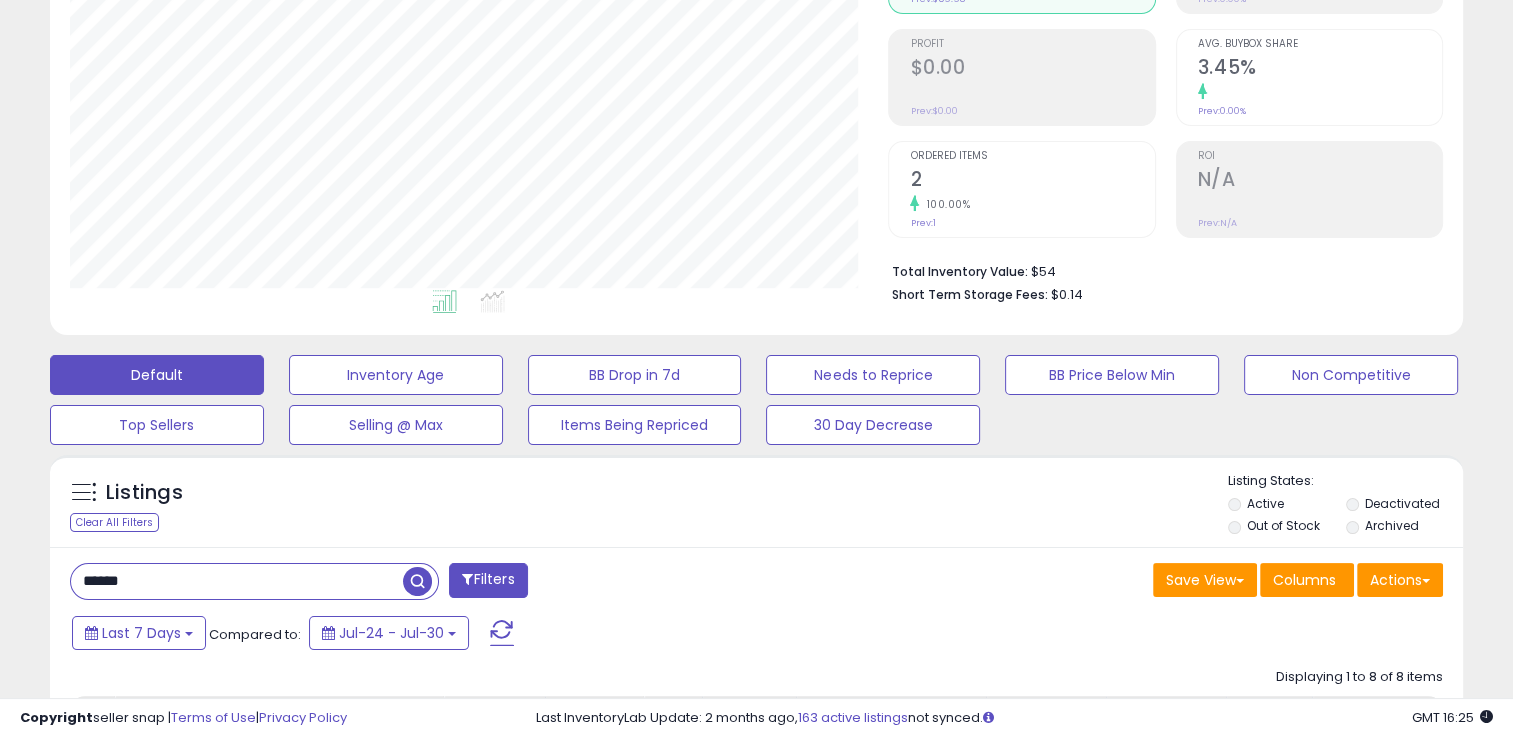 scroll, scrollTop: 291, scrollLeft: 0, axis: vertical 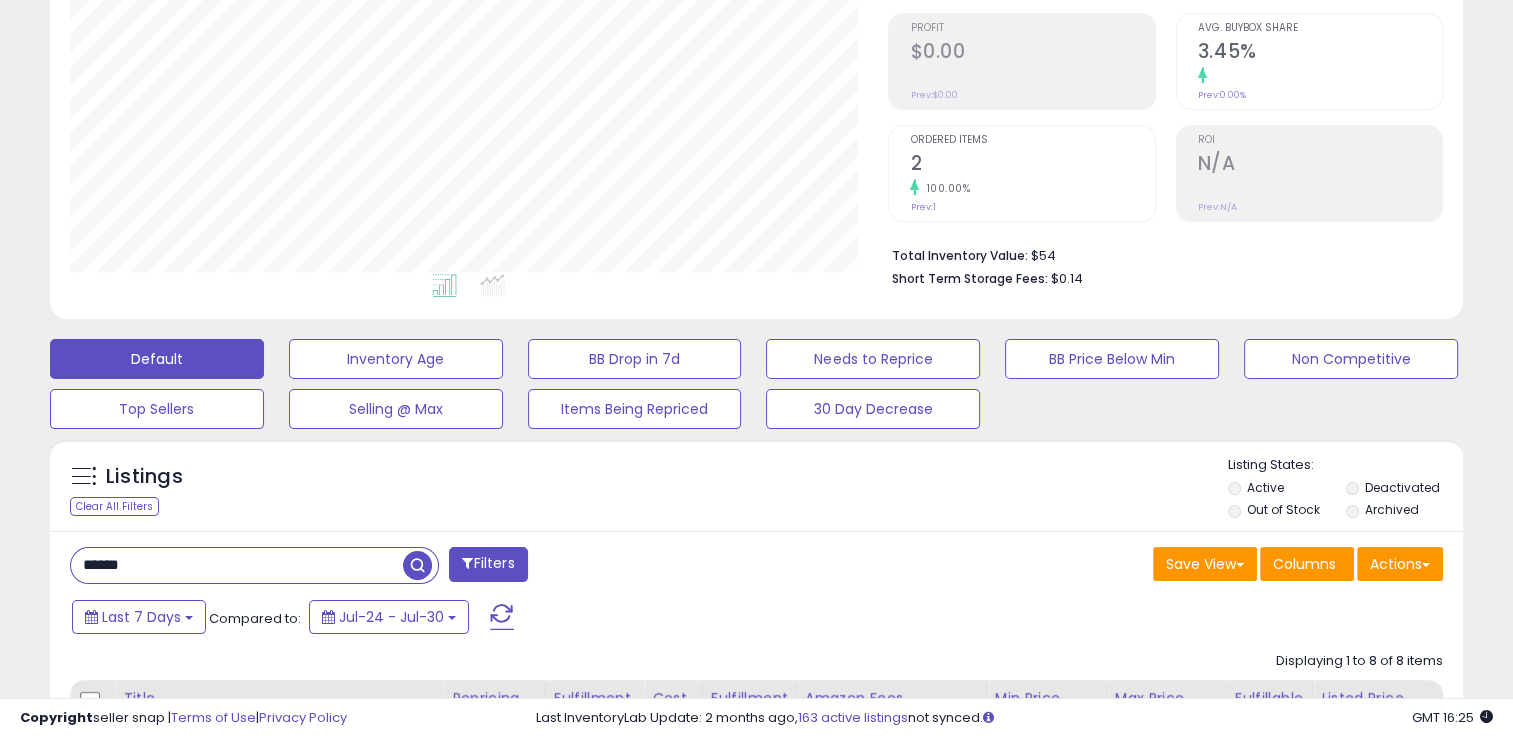 click on "******" at bounding box center [237, 565] 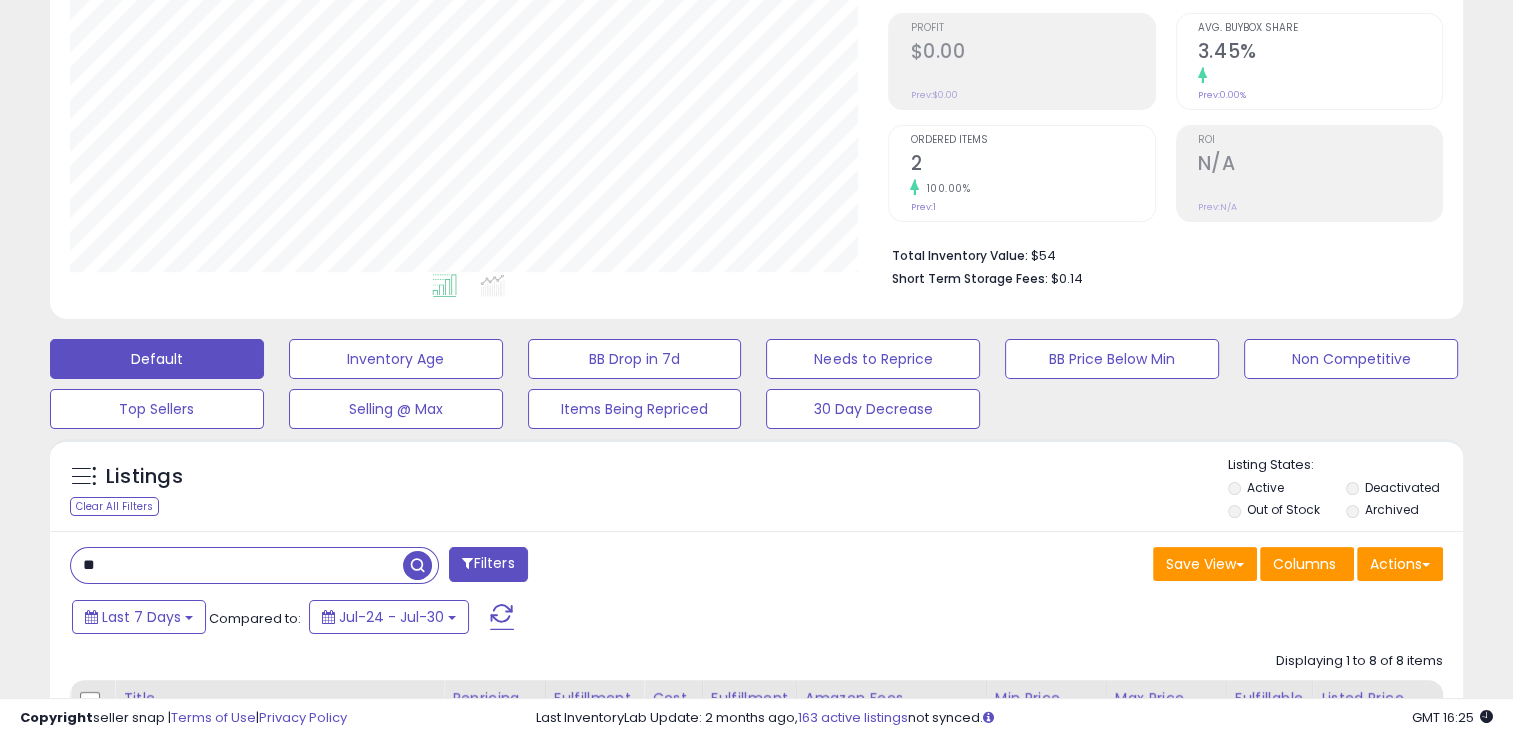 type on "*" 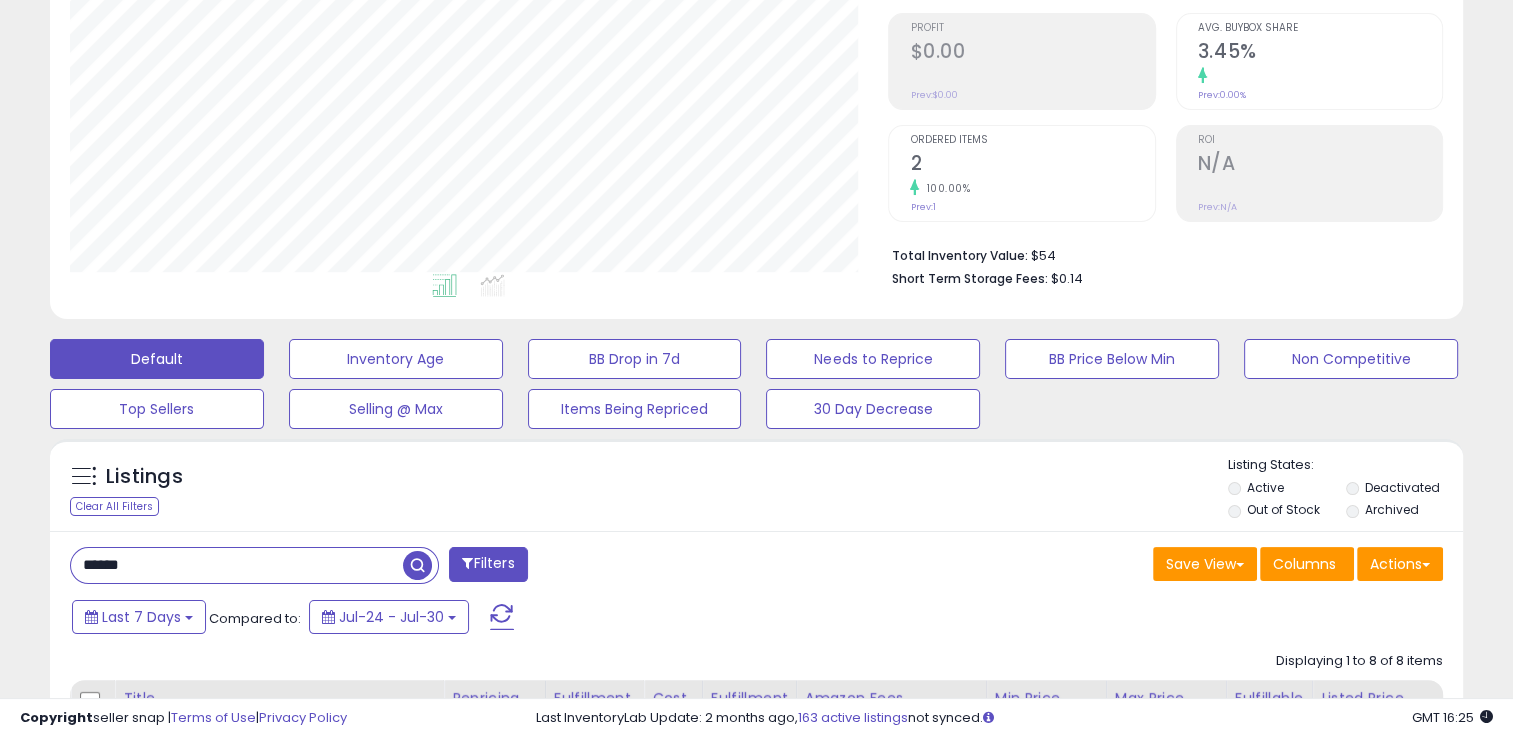 scroll, scrollTop: 999589, scrollLeft: 999172, axis: both 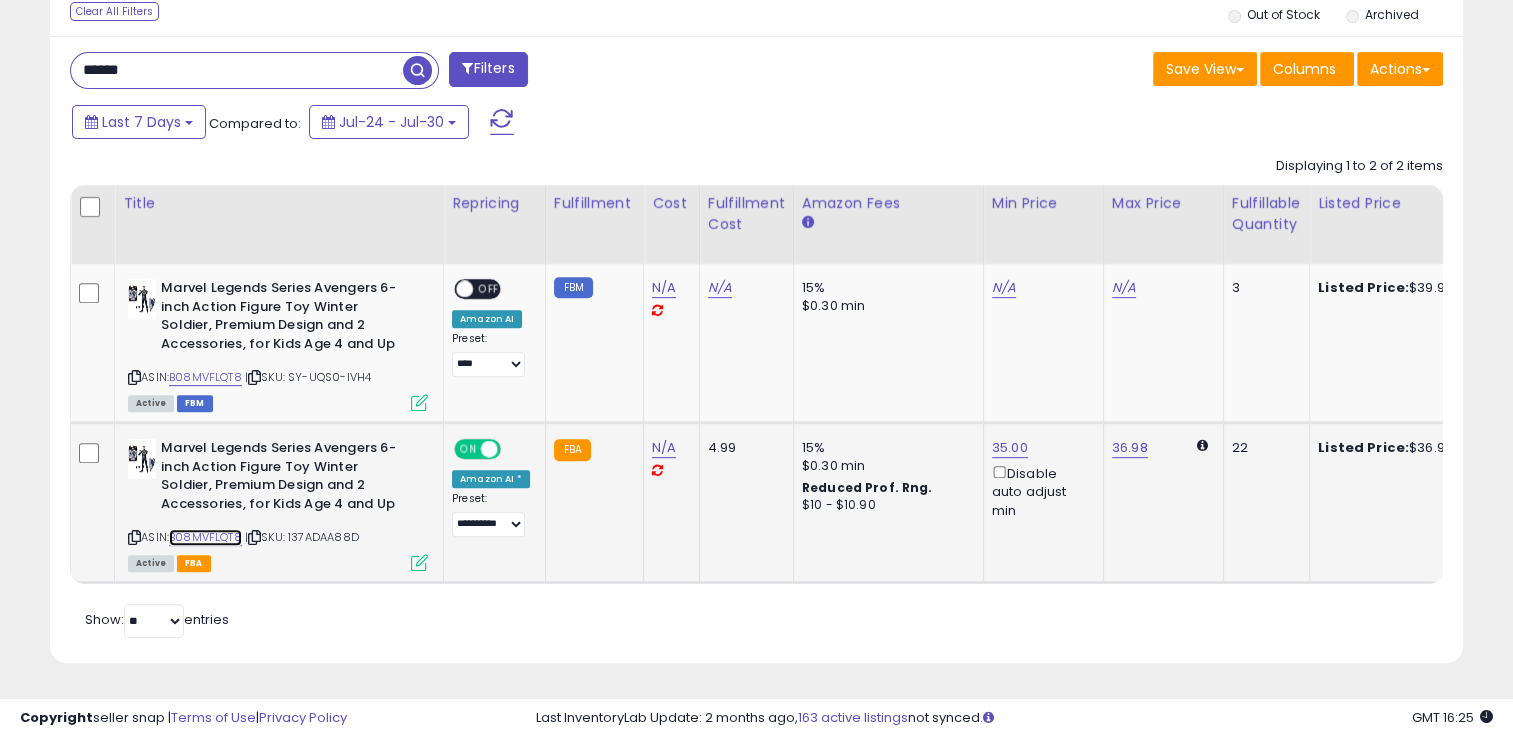 click on "B08MVFLQT8" at bounding box center (205, 537) 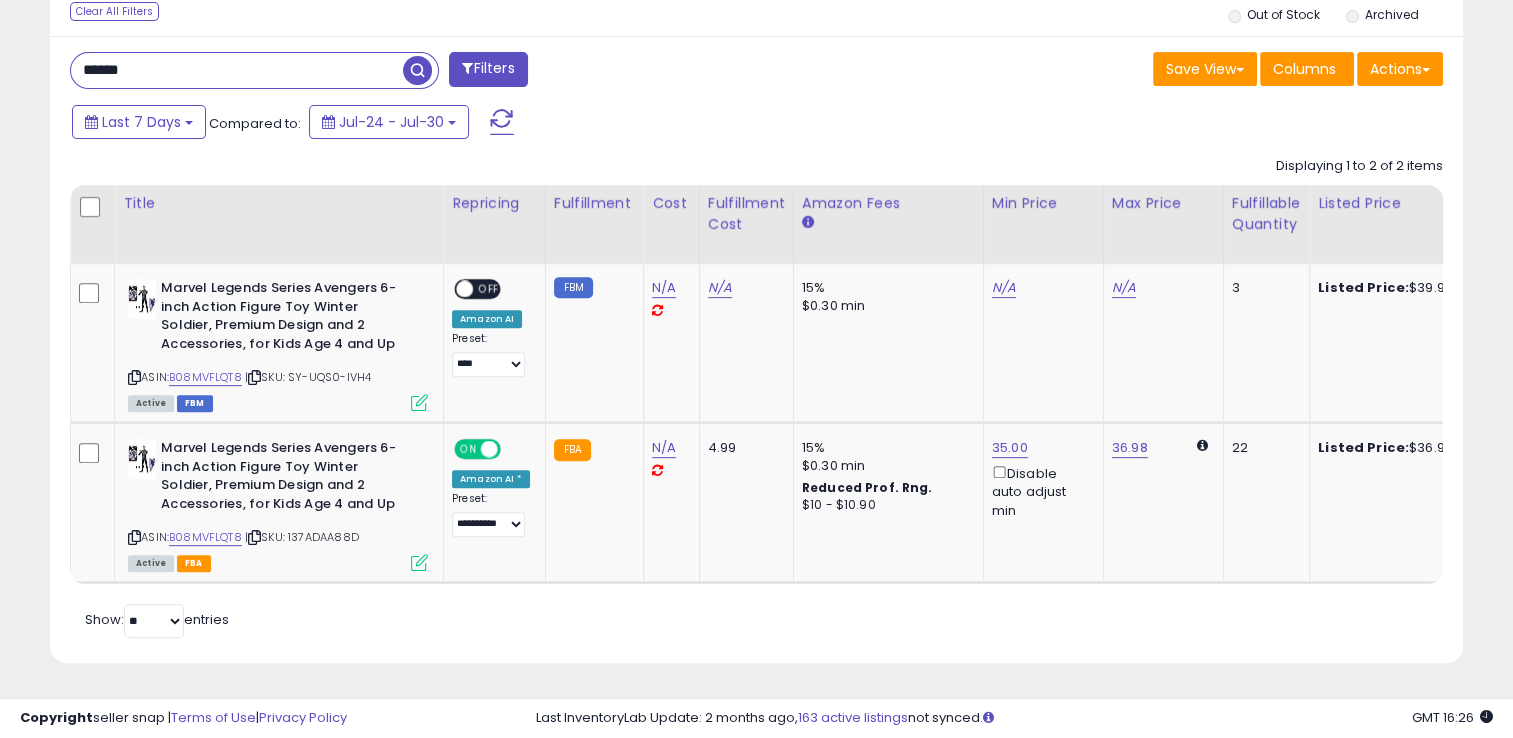 drag, startPoint x: 184, startPoint y: 62, endPoint x: 0, endPoint y: 73, distance: 184.3285 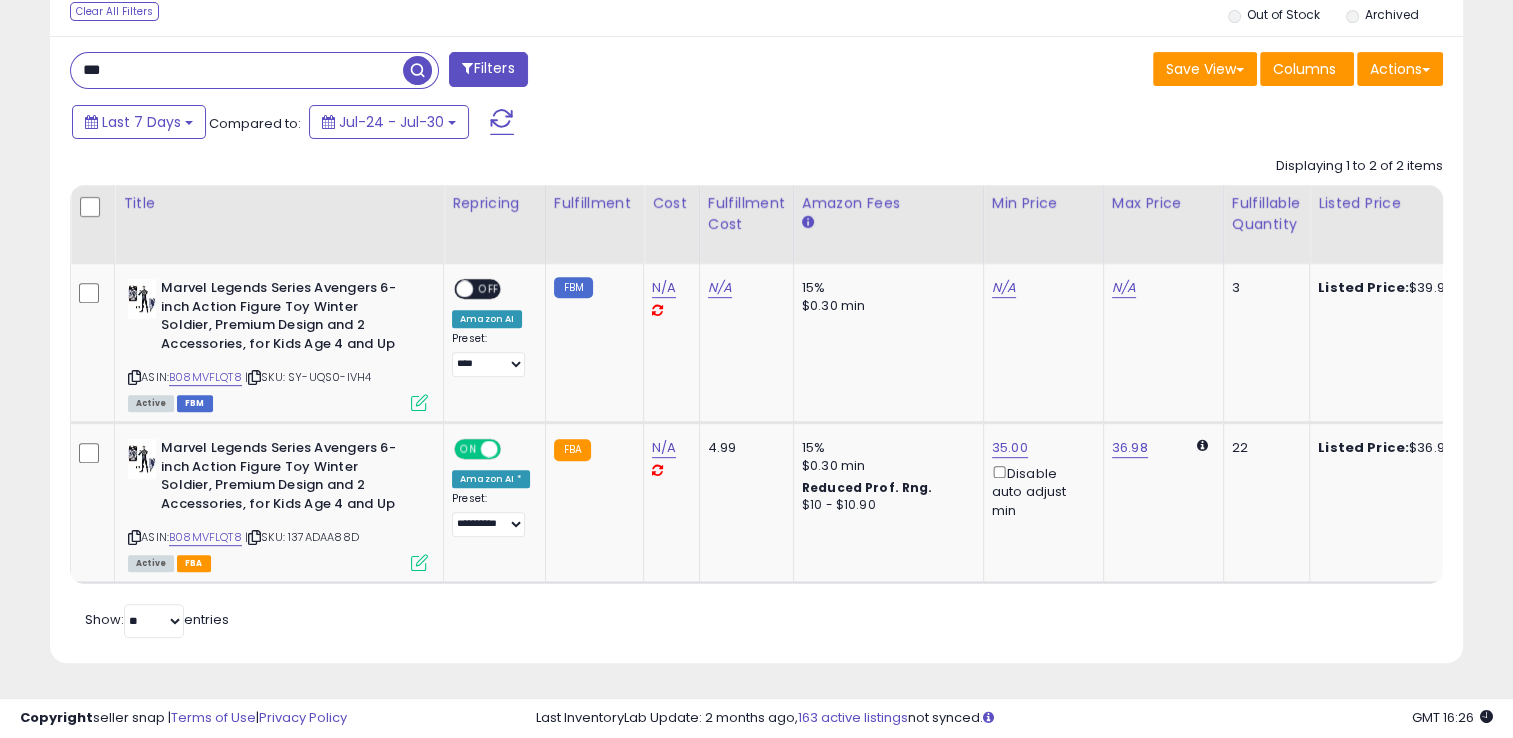 type on "***" 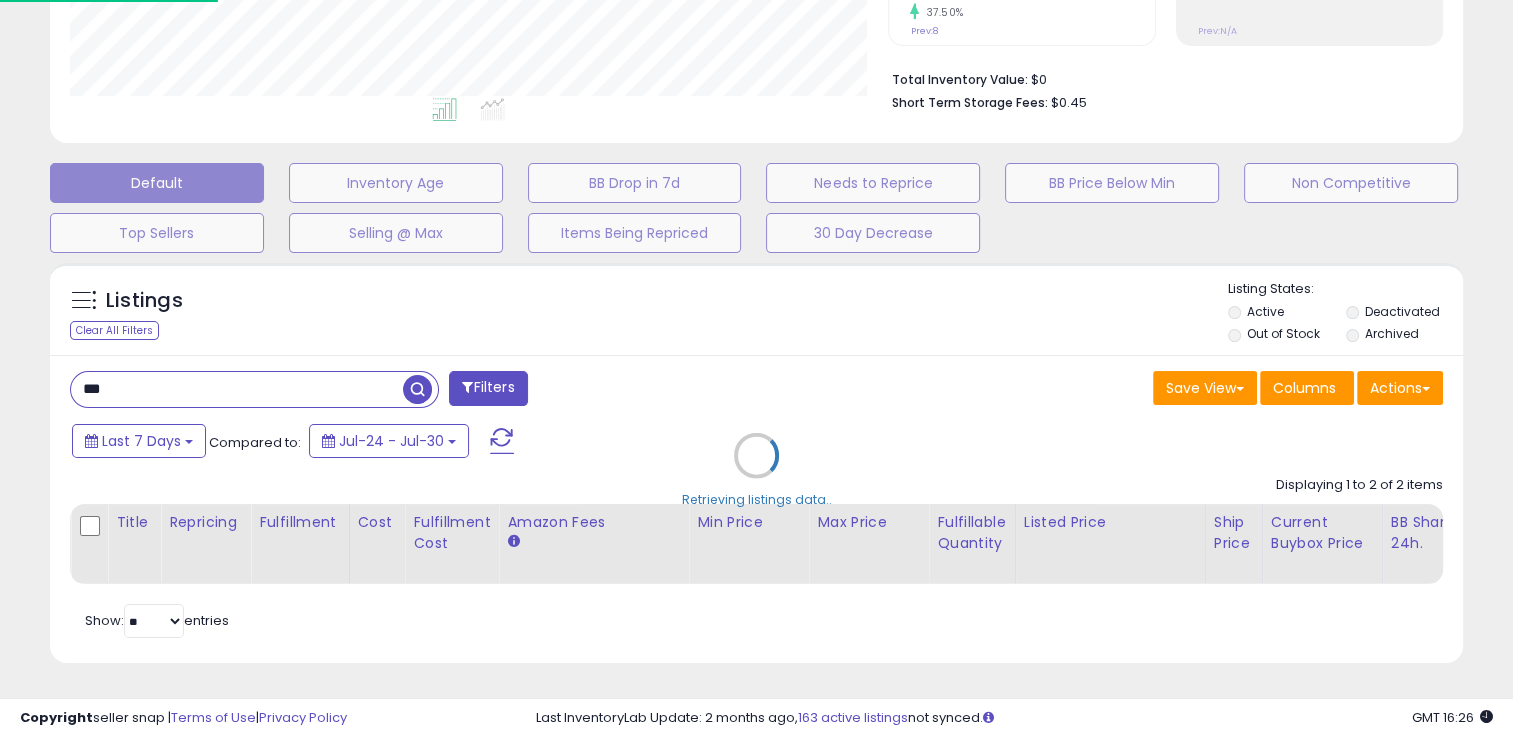 scroll, scrollTop: 999589, scrollLeft: 999172, axis: both 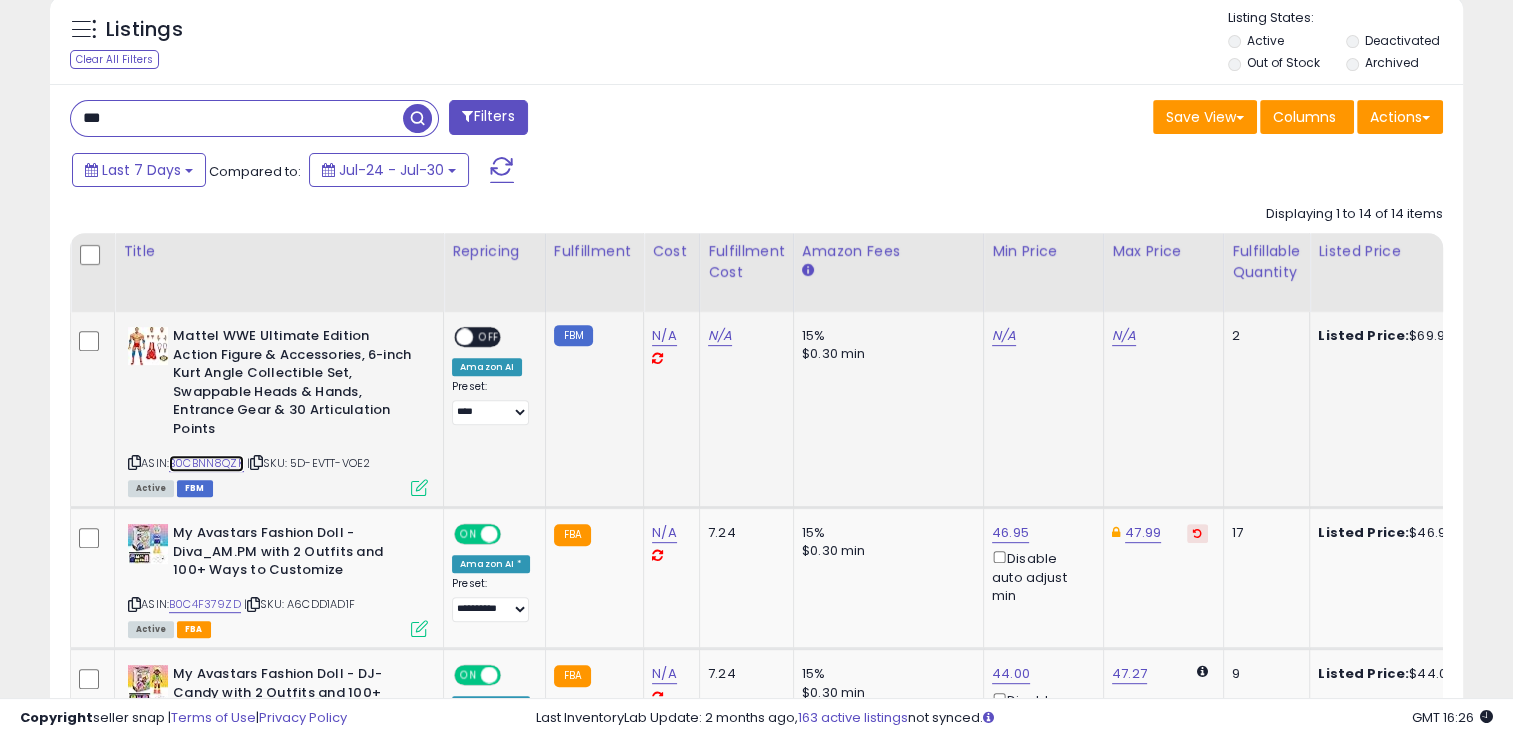 click on "B0CBNN8QZK" at bounding box center (206, 463) 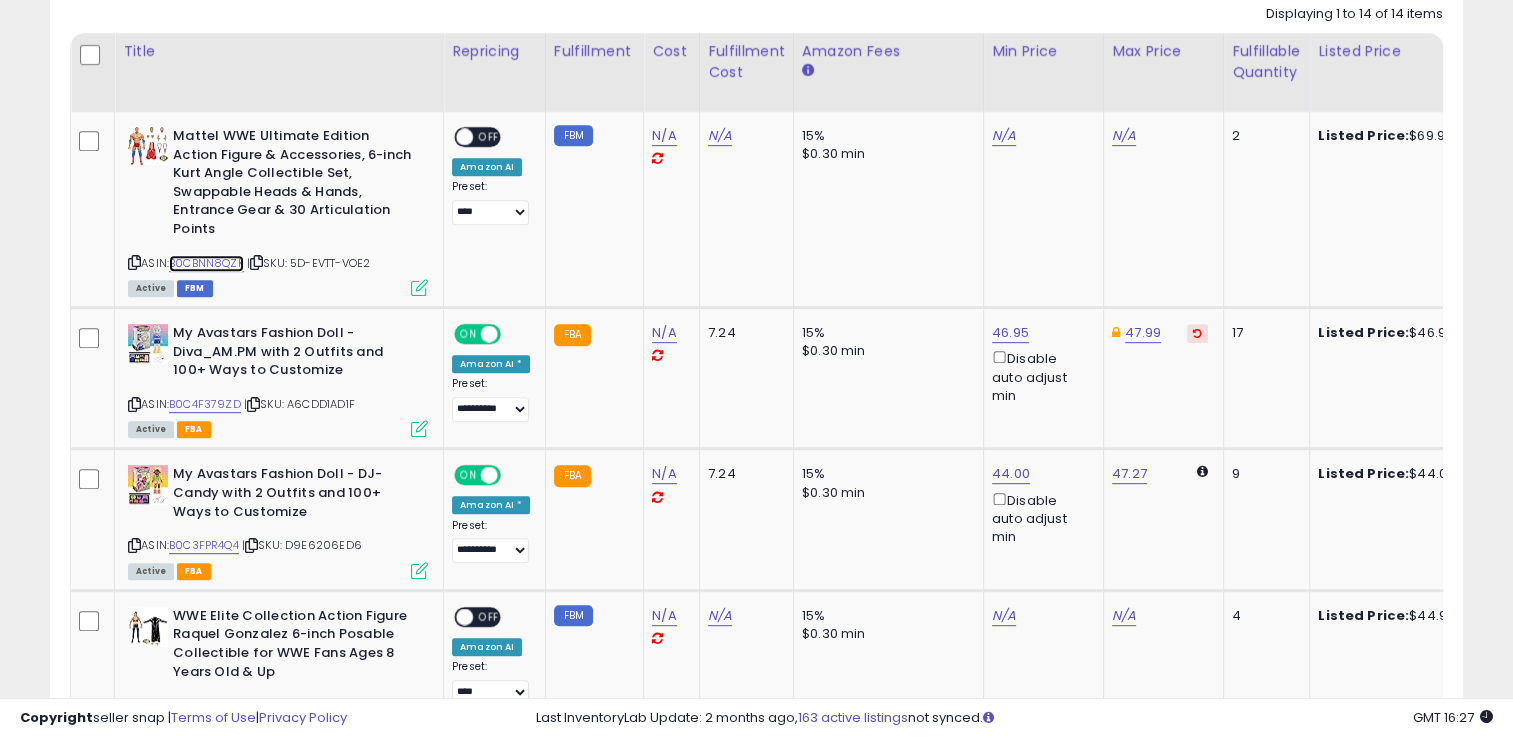 scroll, scrollTop: 940, scrollLeft: 0, axis: vertical 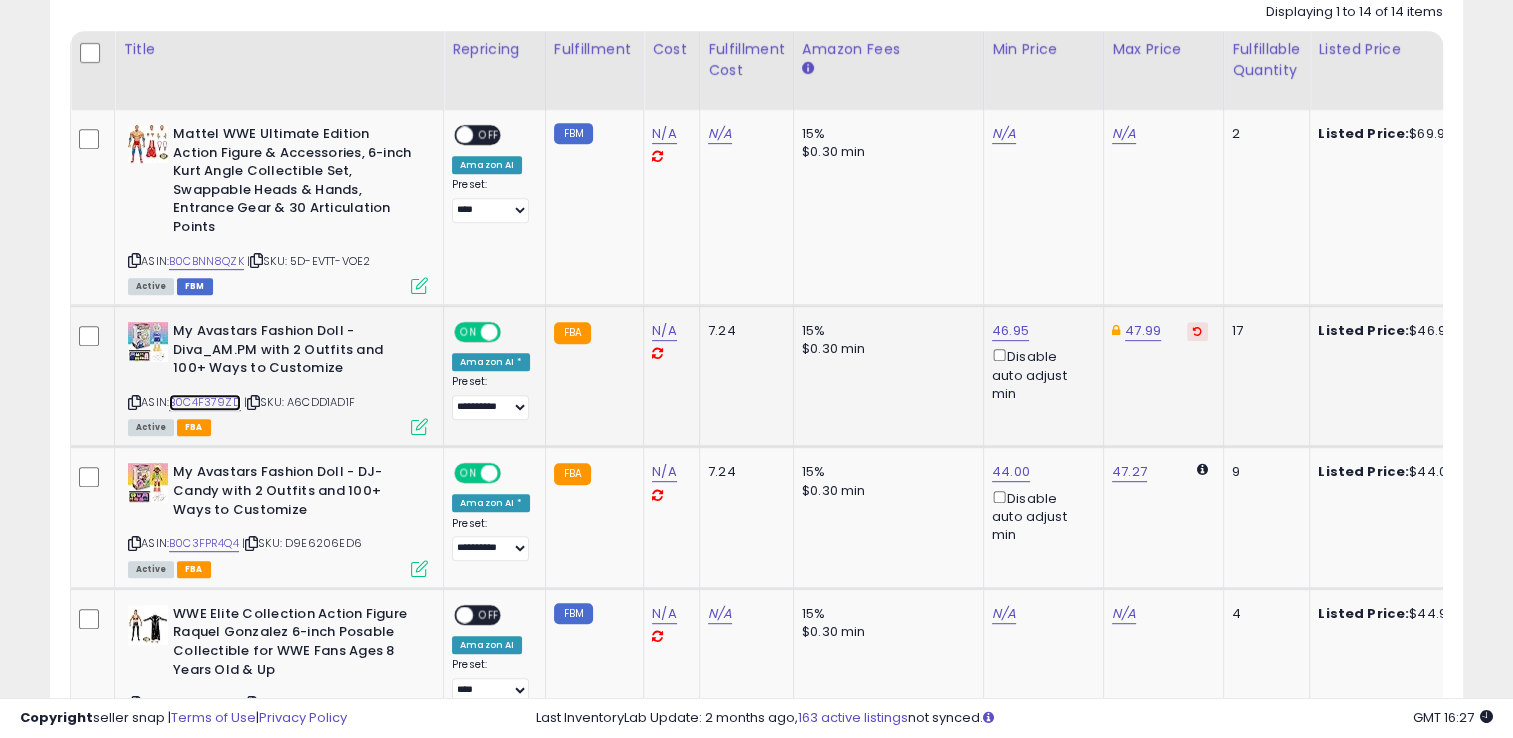 click on "B0C4F379ZD" at bounding box center (205, 402) 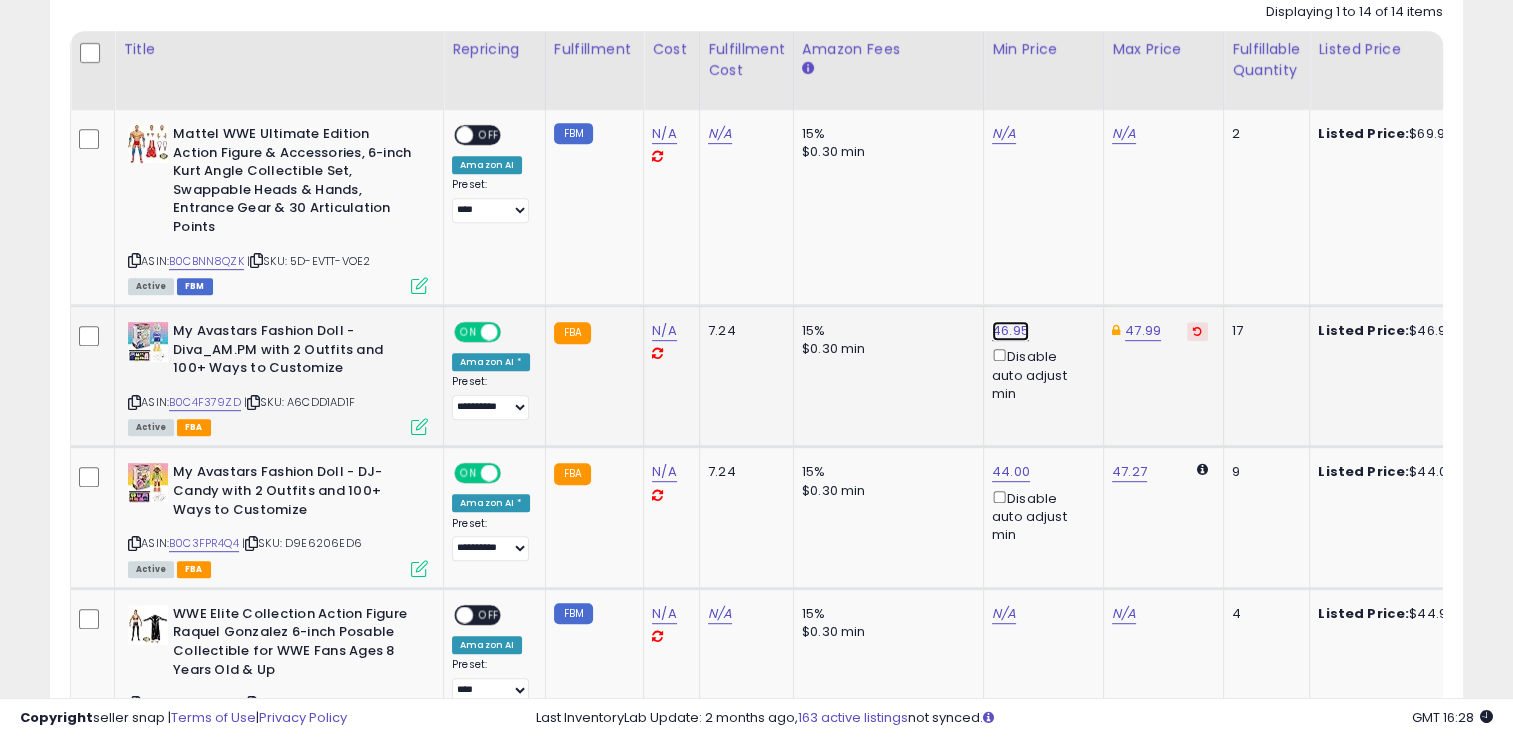 click on "46.95" at bounding box center [1004, 134] 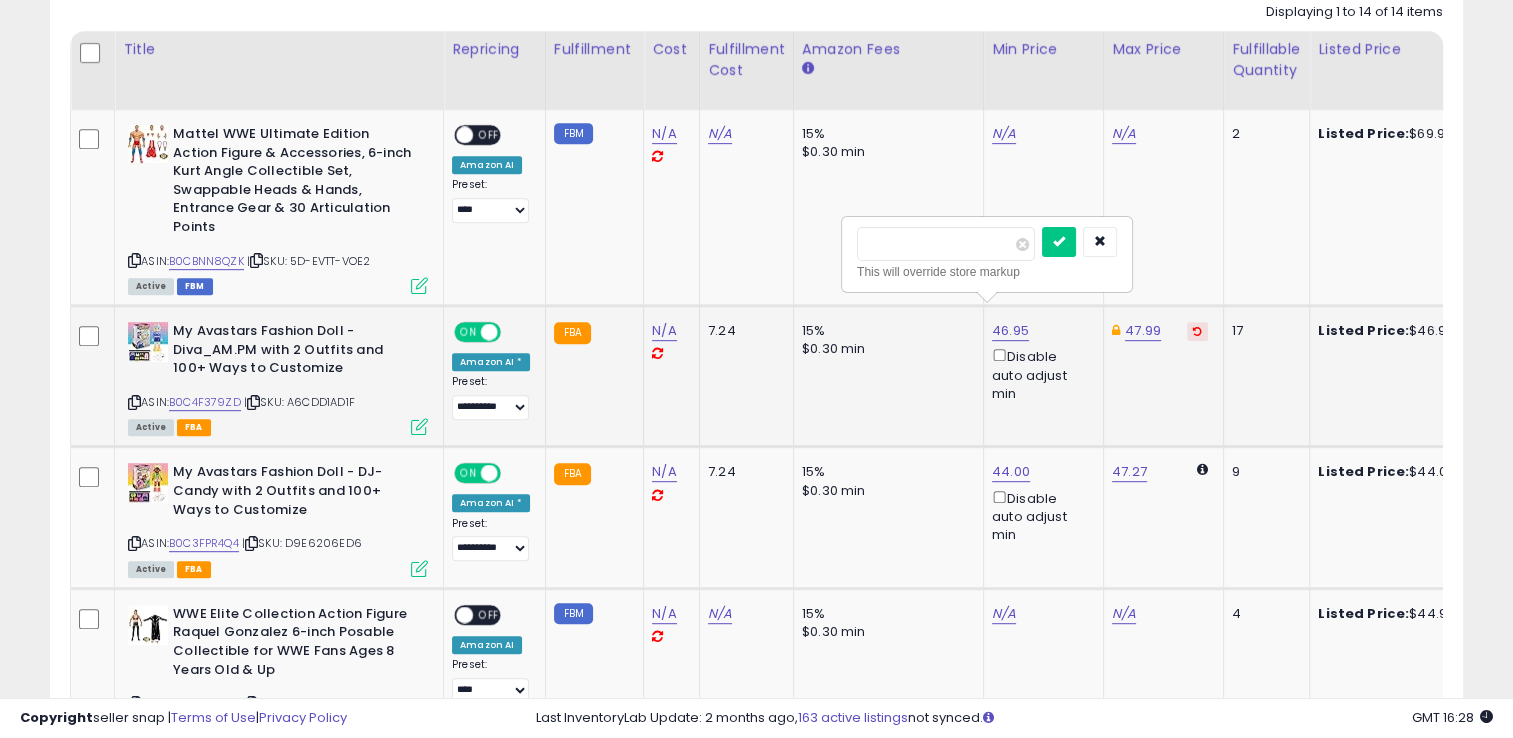 type on "**" 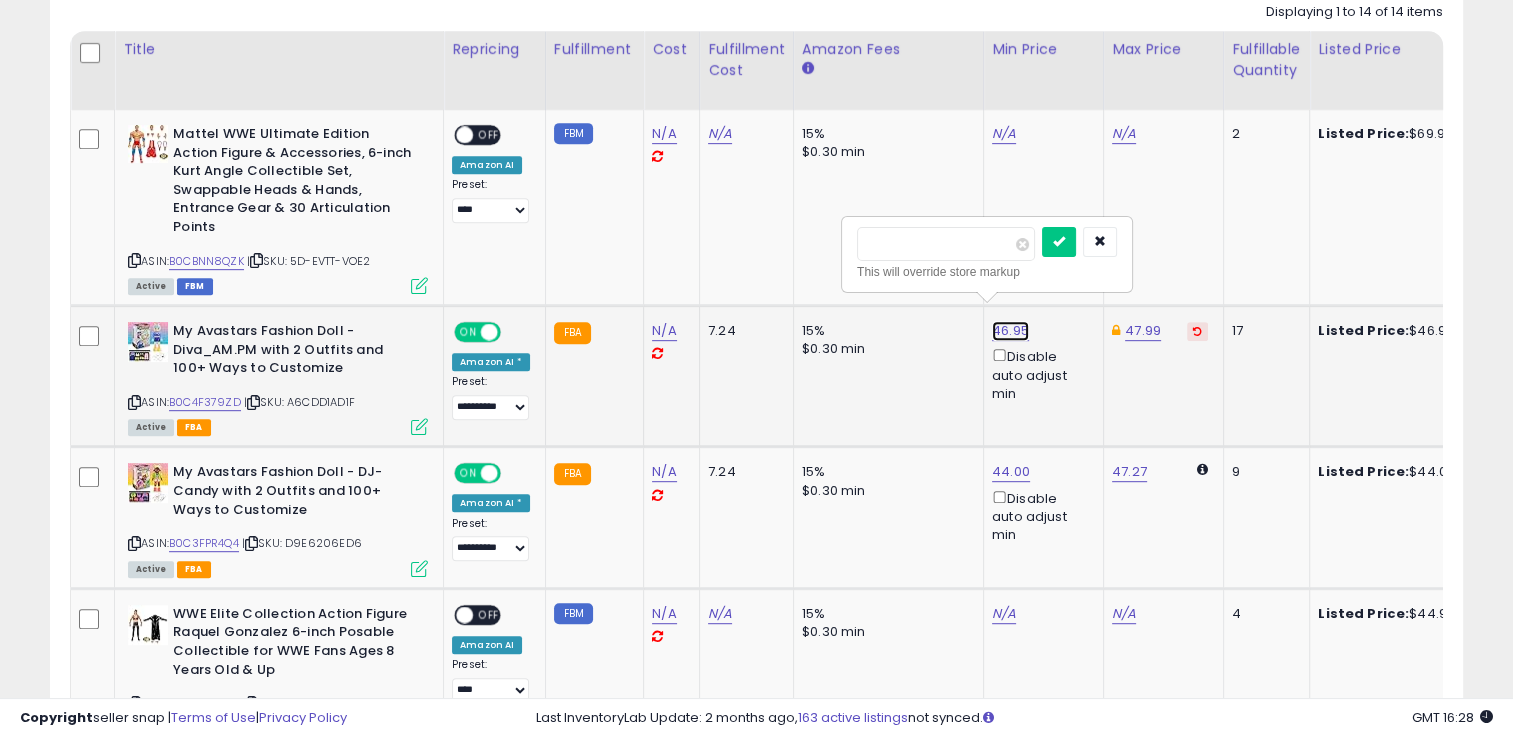 click on "46.95" at bounding box center [1010, 331] 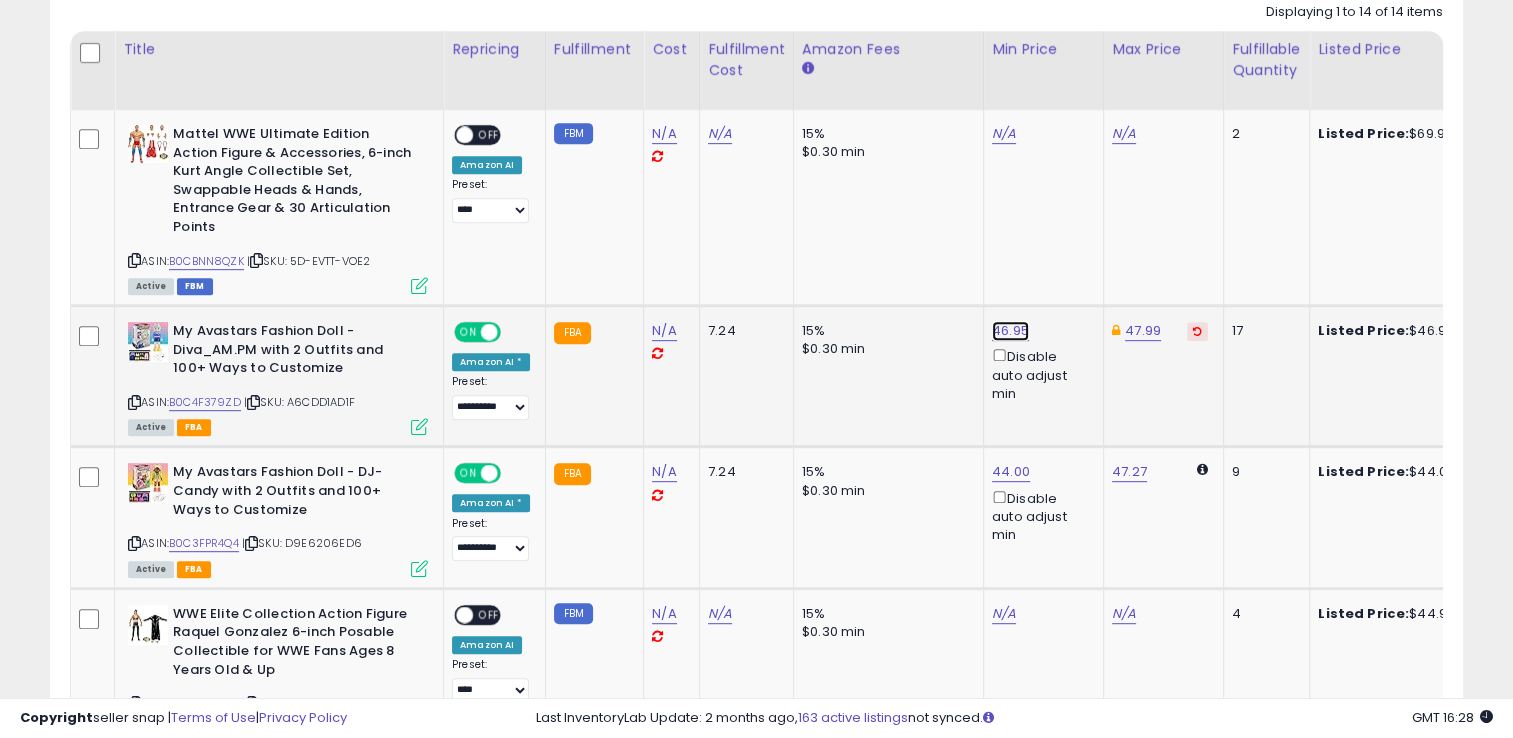 click on "46.95" at bounding box center (1004, 134) 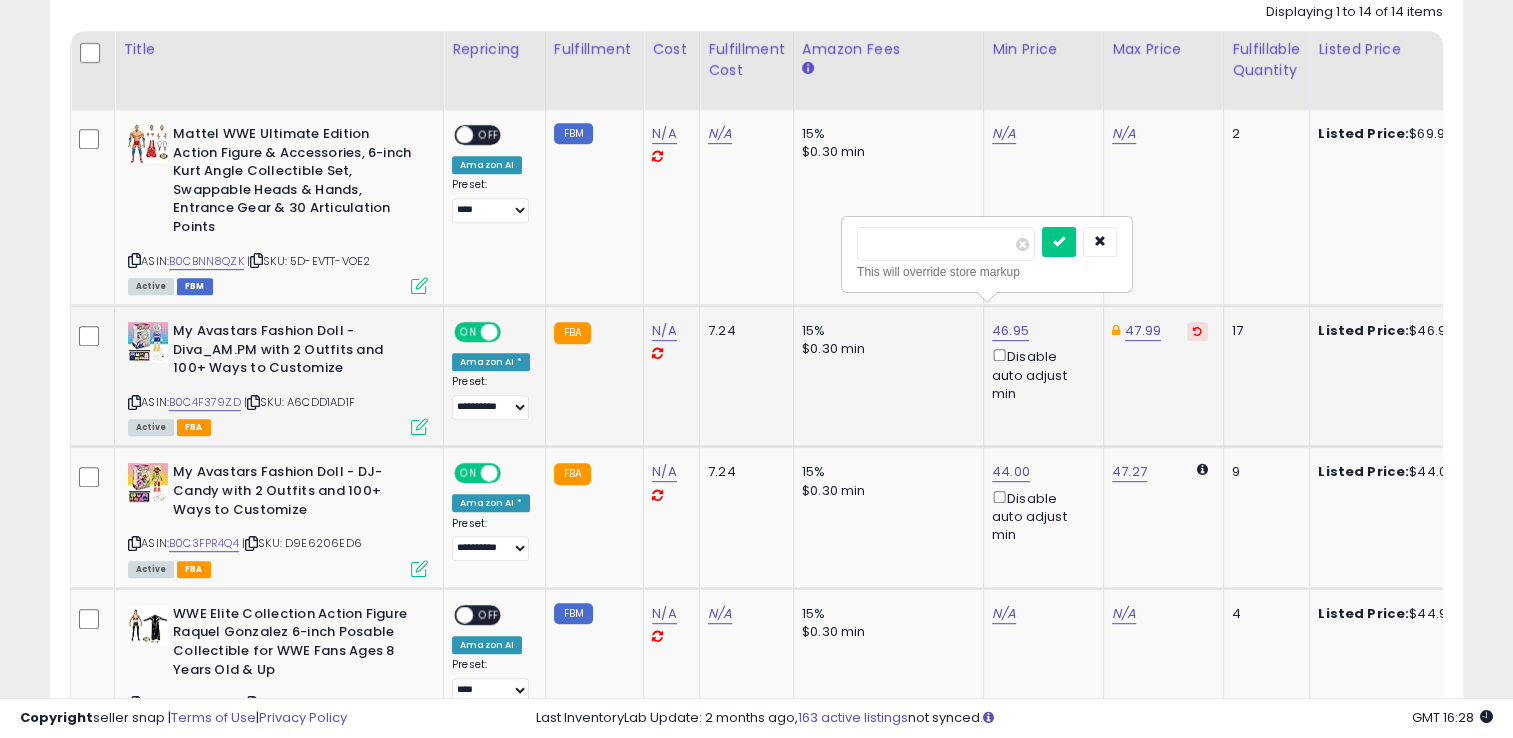 type on "*****" 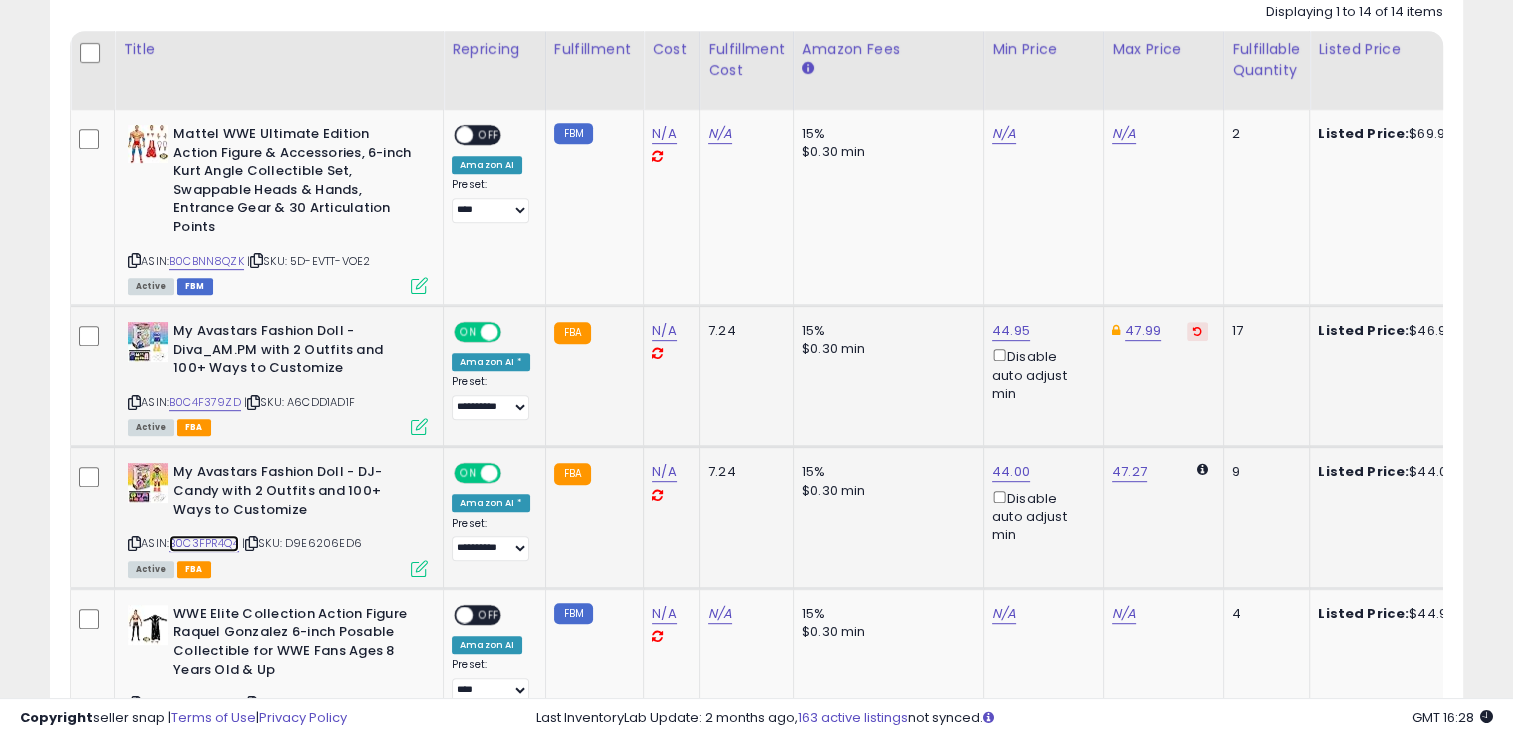 click on "B0C3FPR4Q4" at bounding box center [204, 543] 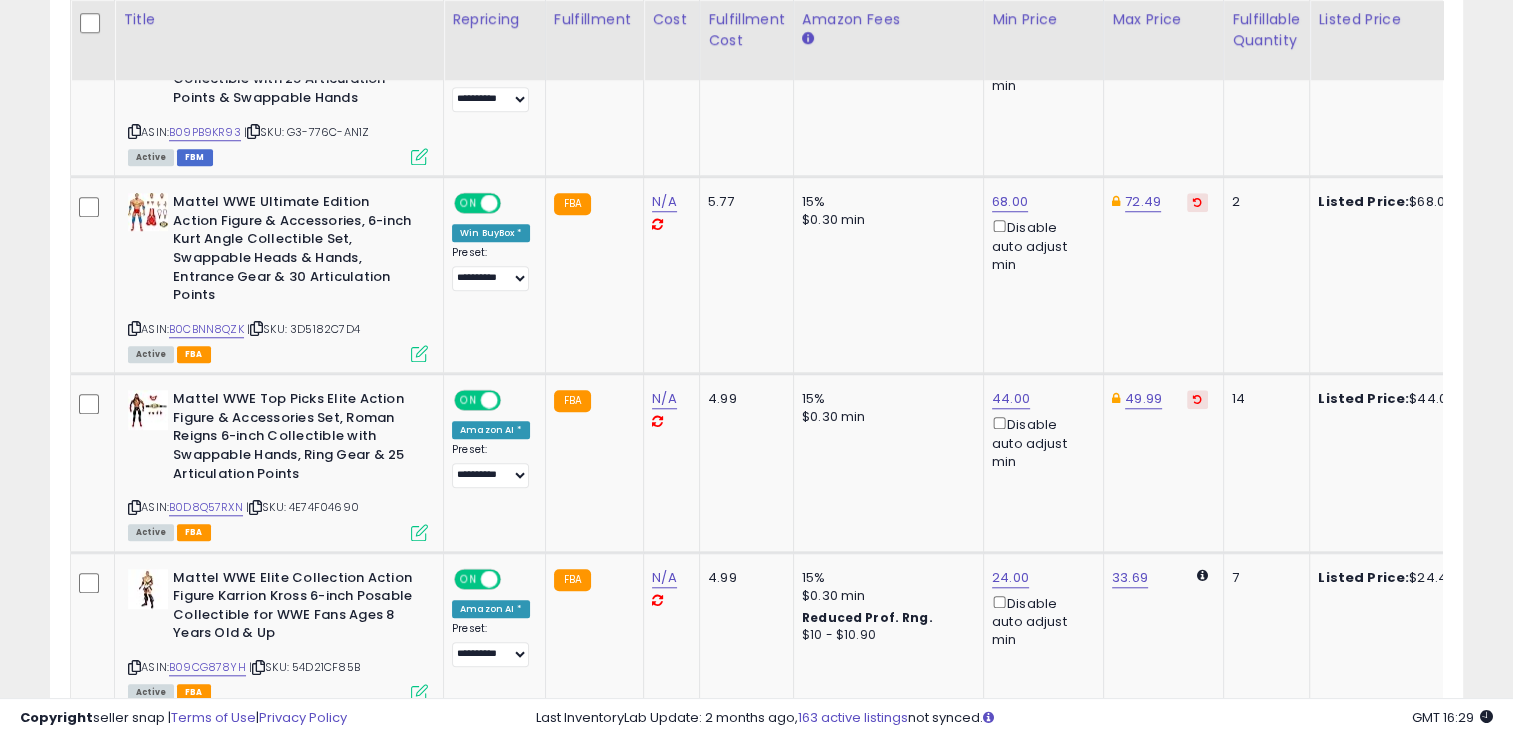 scroll, scrollTop: 1691, scrollLeft: 0, axis: vertical 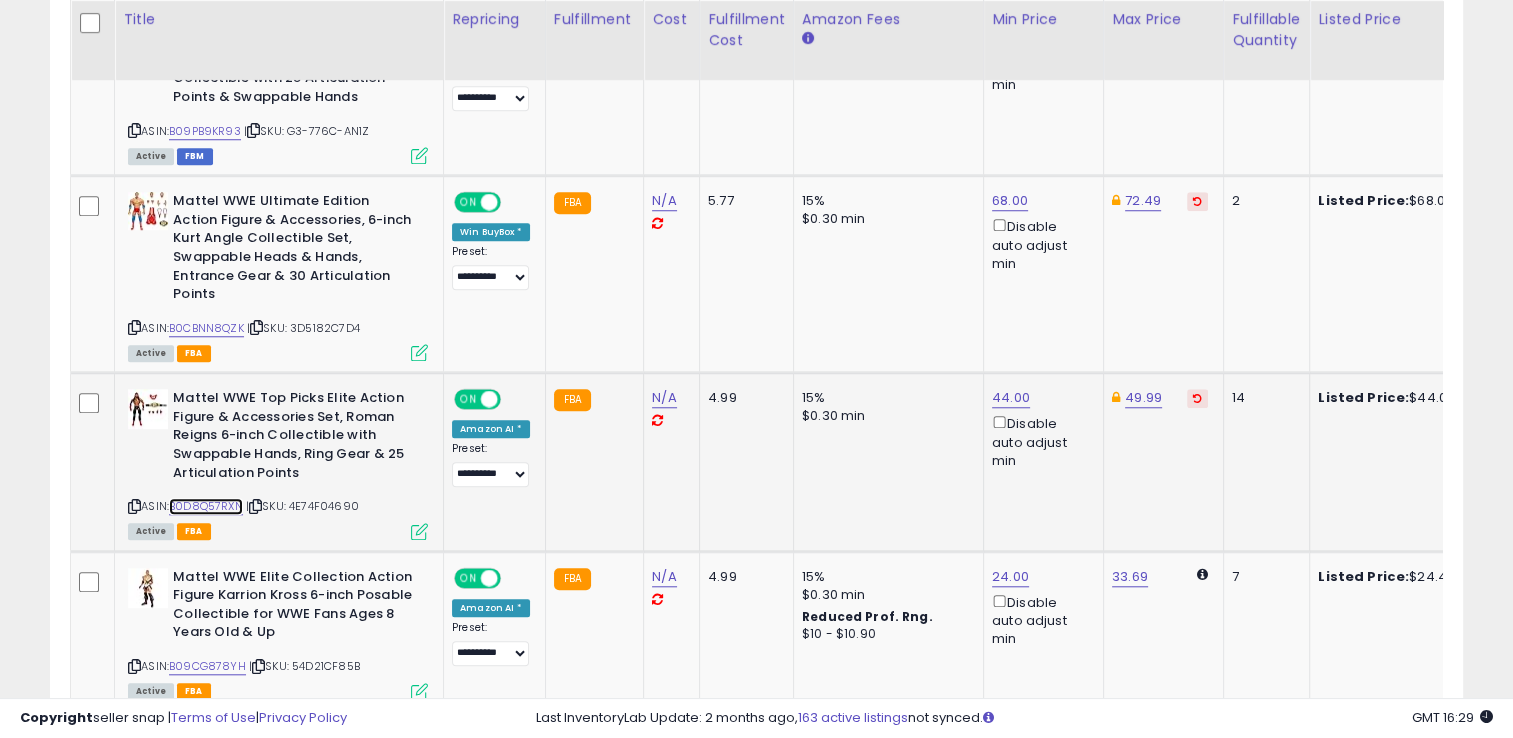 click on "B0D8Q57RXN" at bounding box center [206, 506] 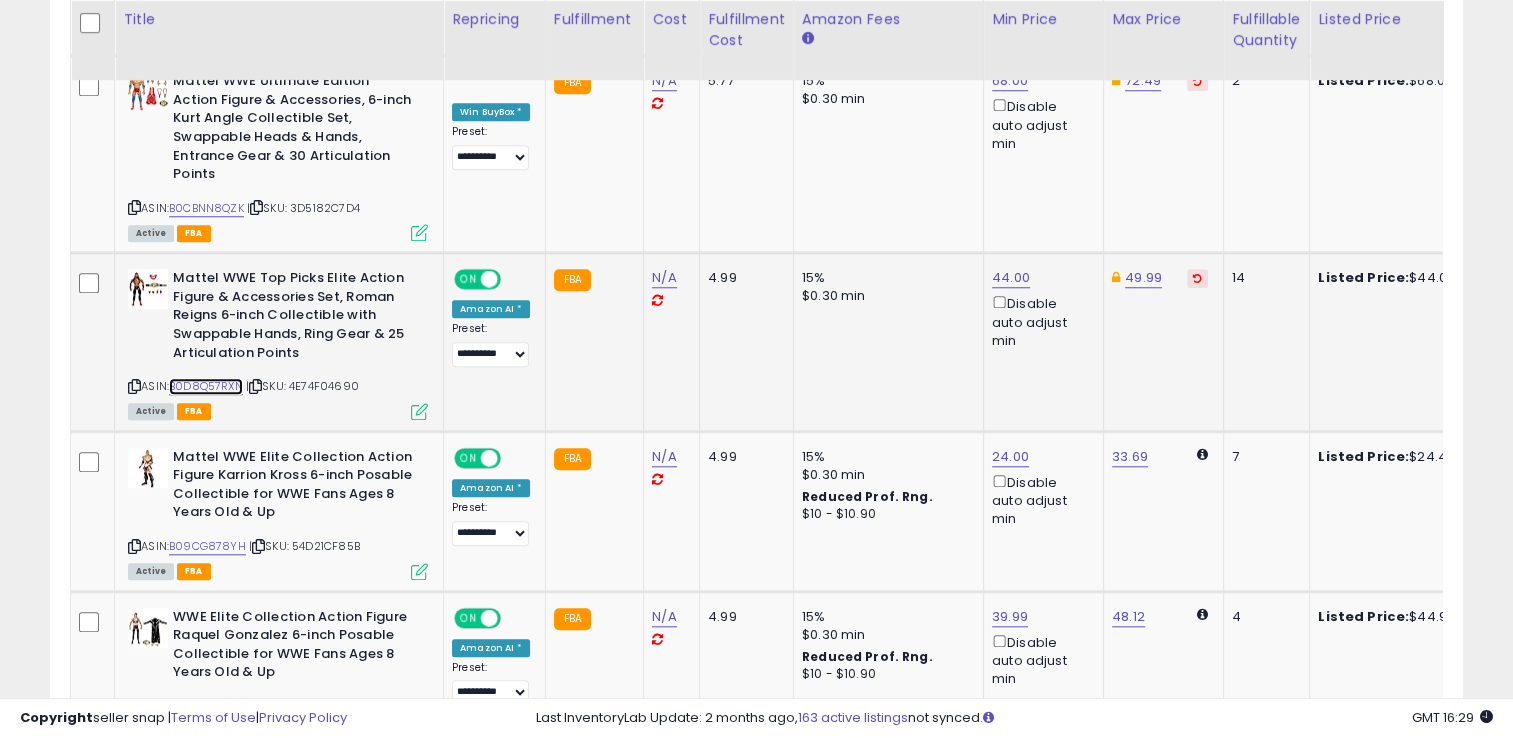 scroll, scrollTop: 1812, scrollLeft: 0, axis: vertical 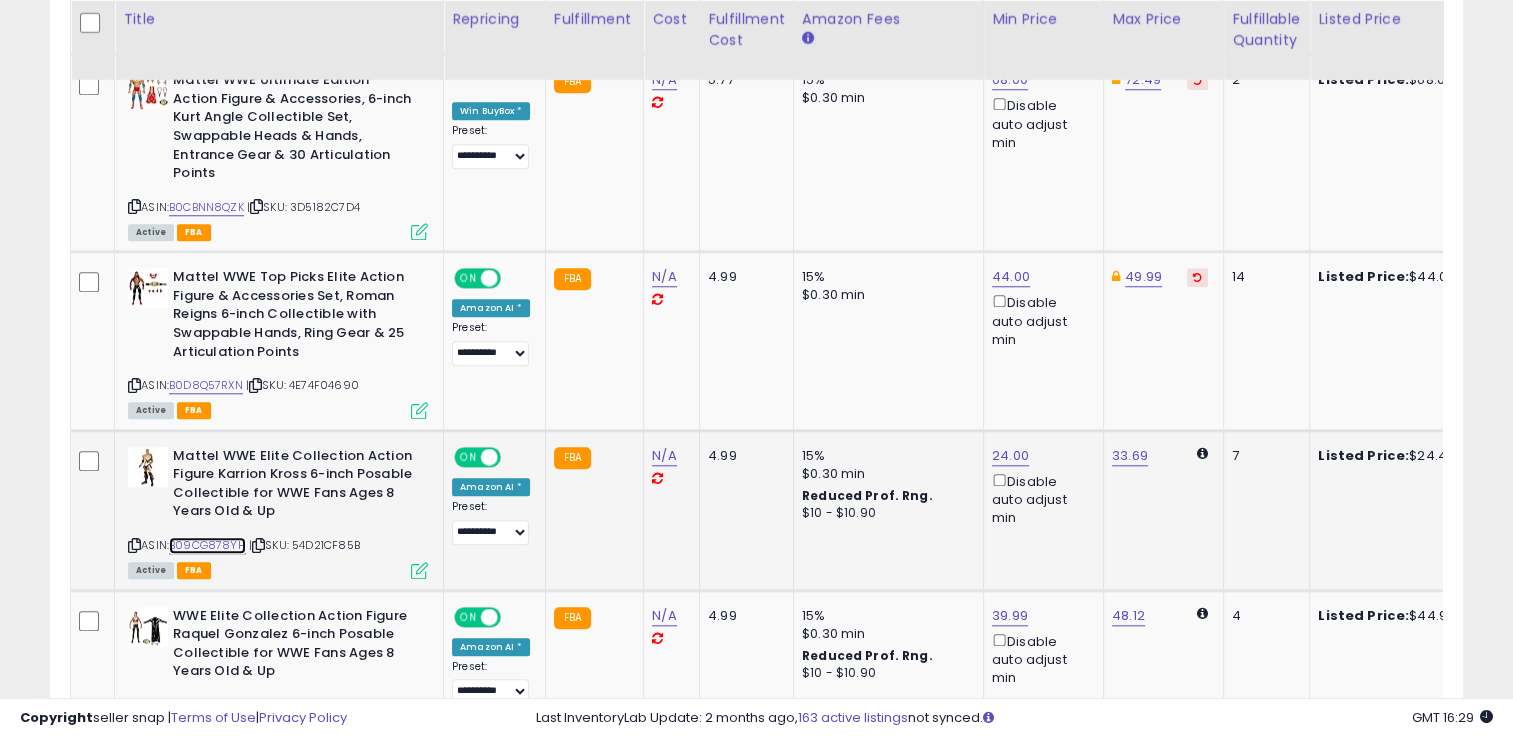 click on "B09CG878YH" at bounding box center (207, 545) 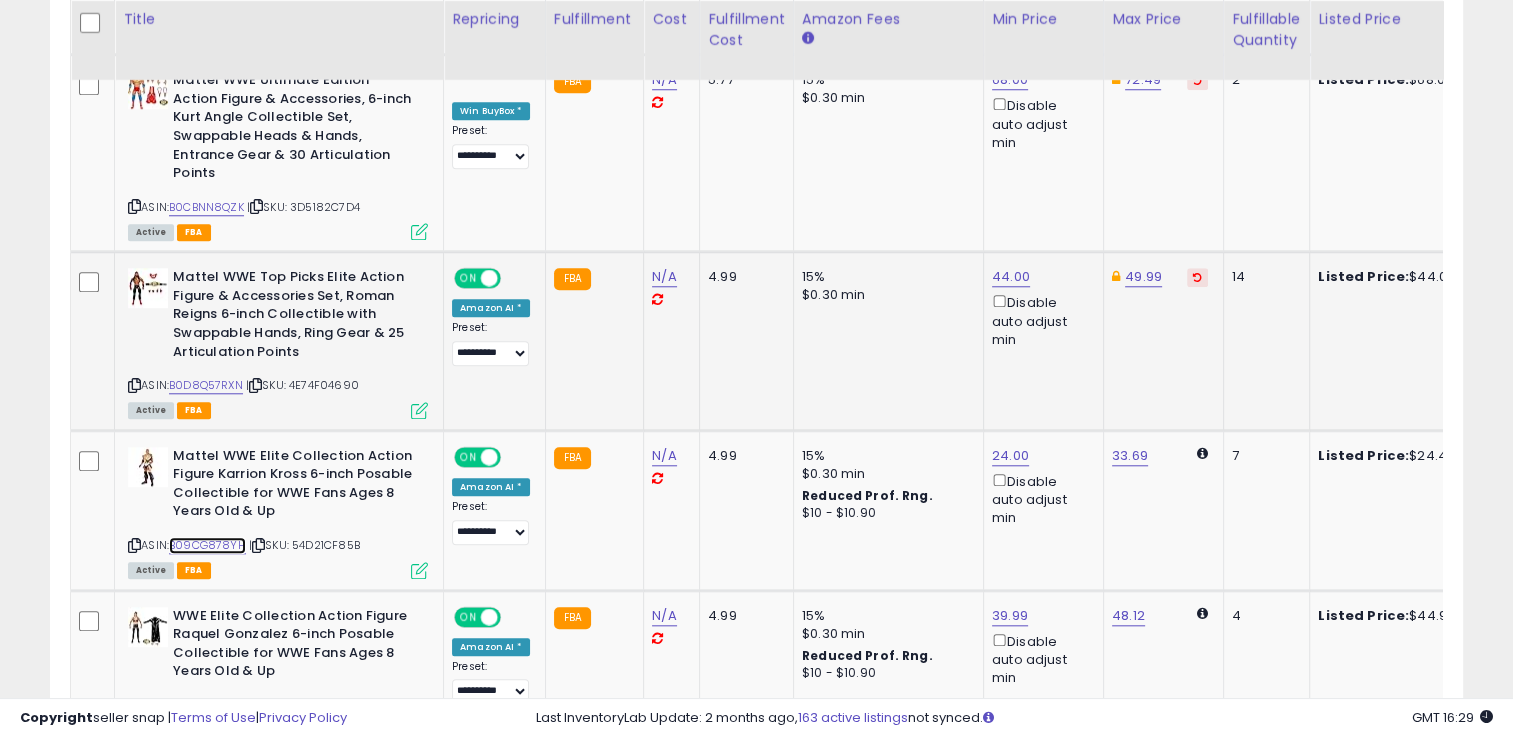 scroll, scrollTop: 0, scrollLeft: 5, axis: horizontal 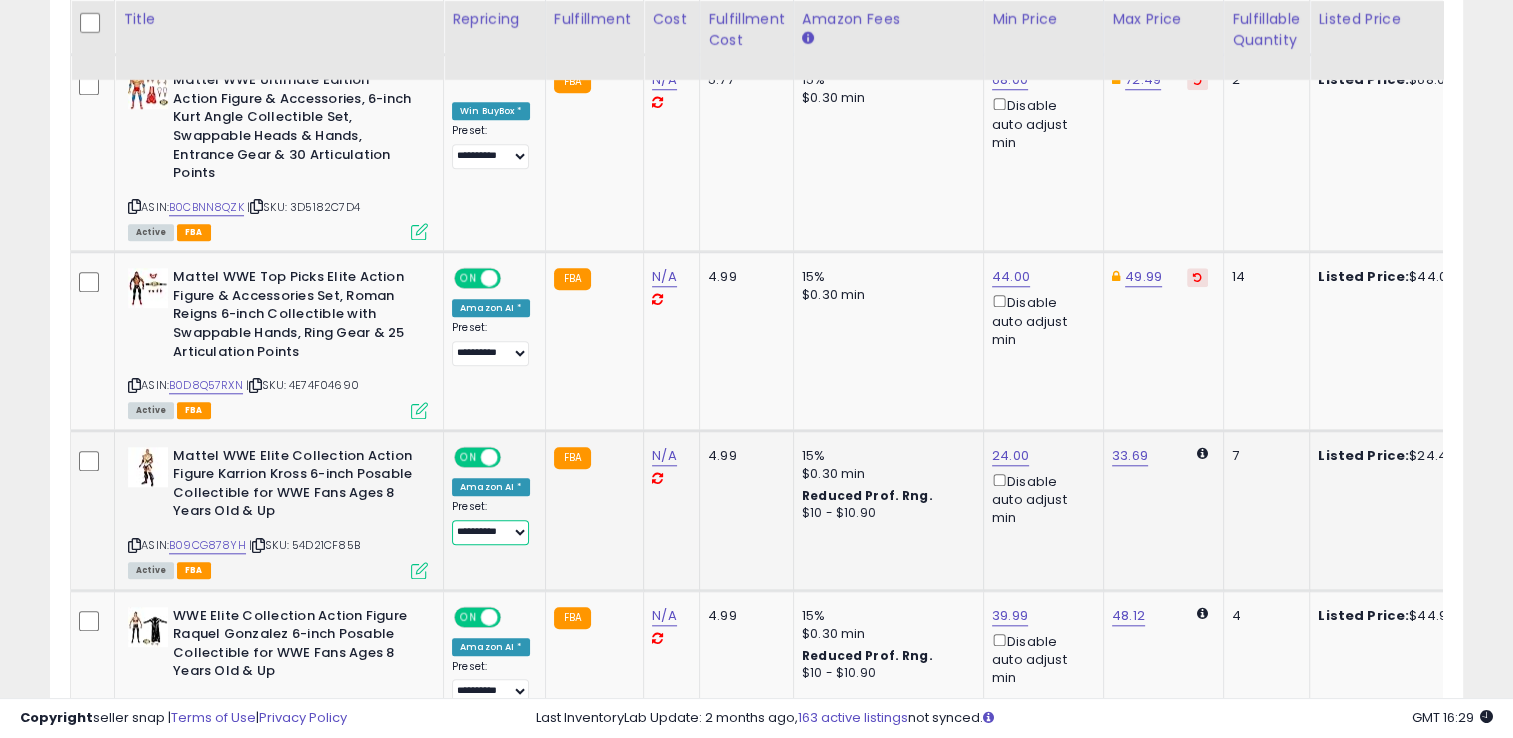 click on "**********" at bounding box center (490, 532) 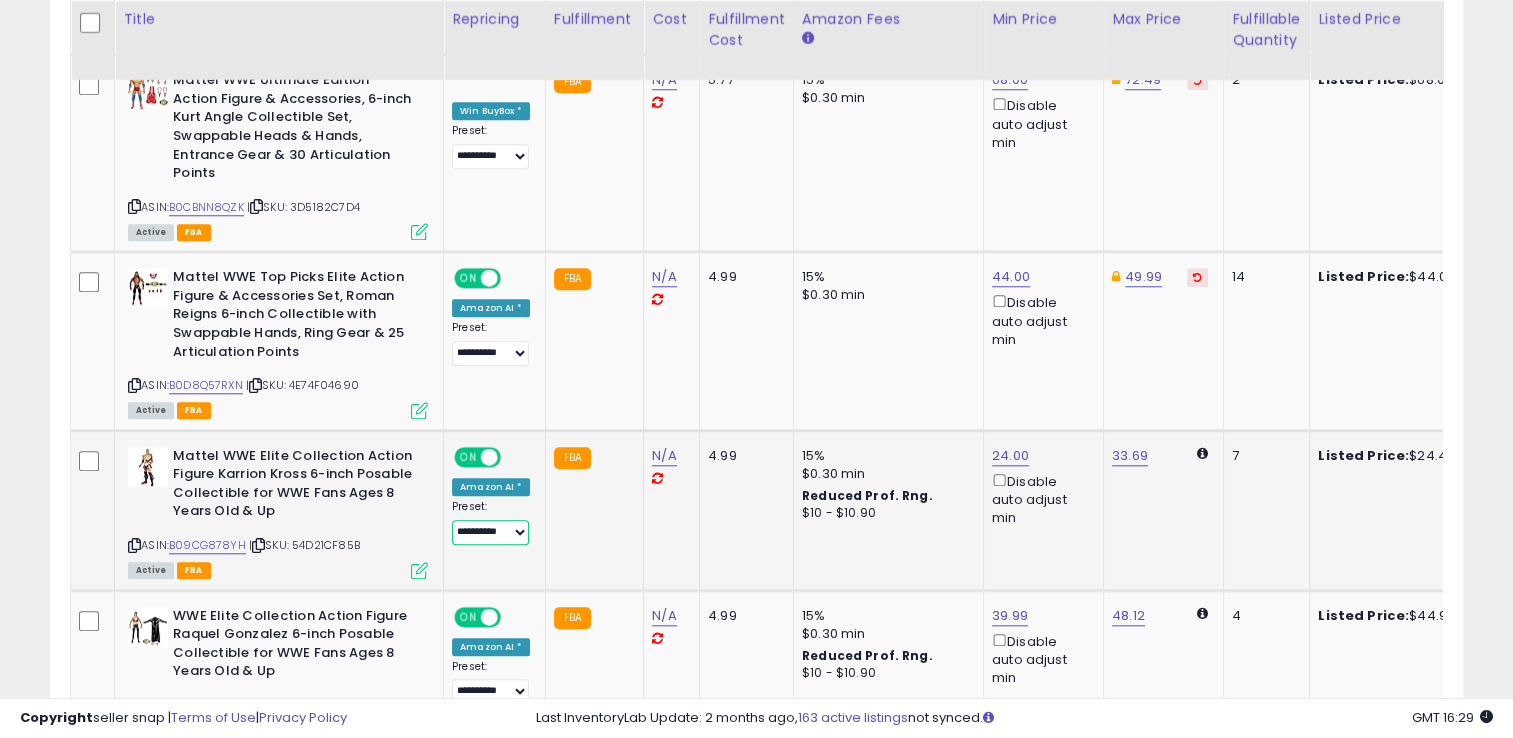 select on "**********" 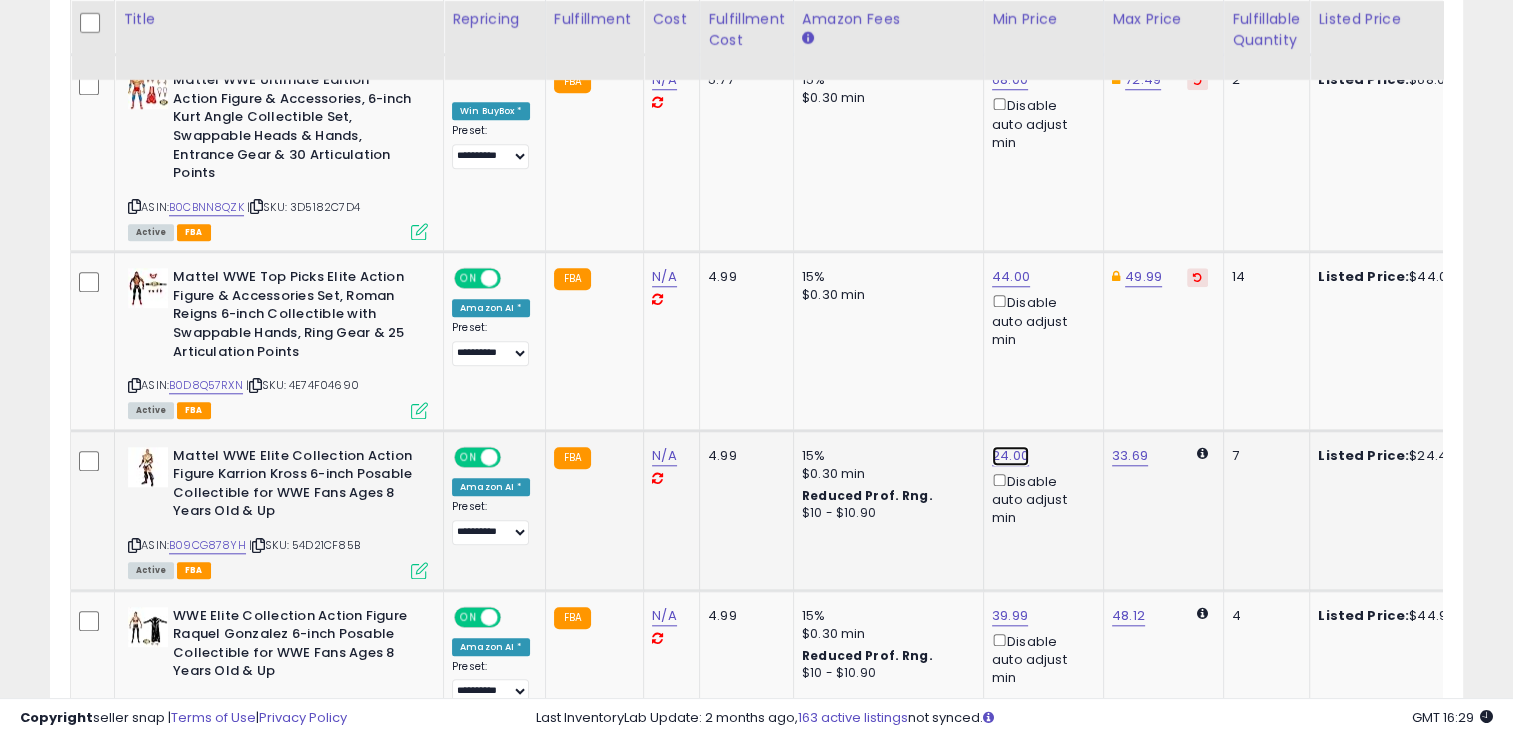 click on "24.00" at bounding box center [1004, -738] 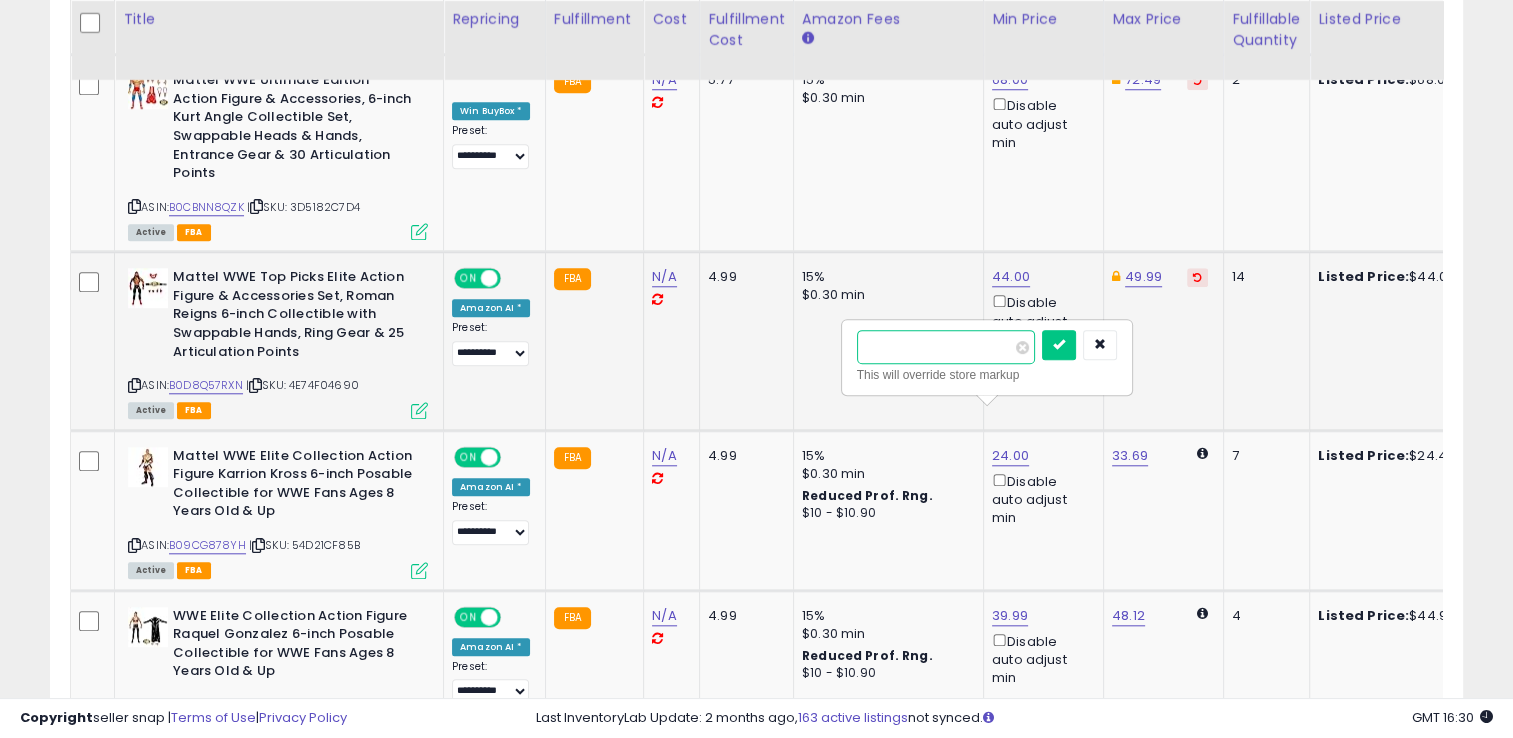 type on "*****" 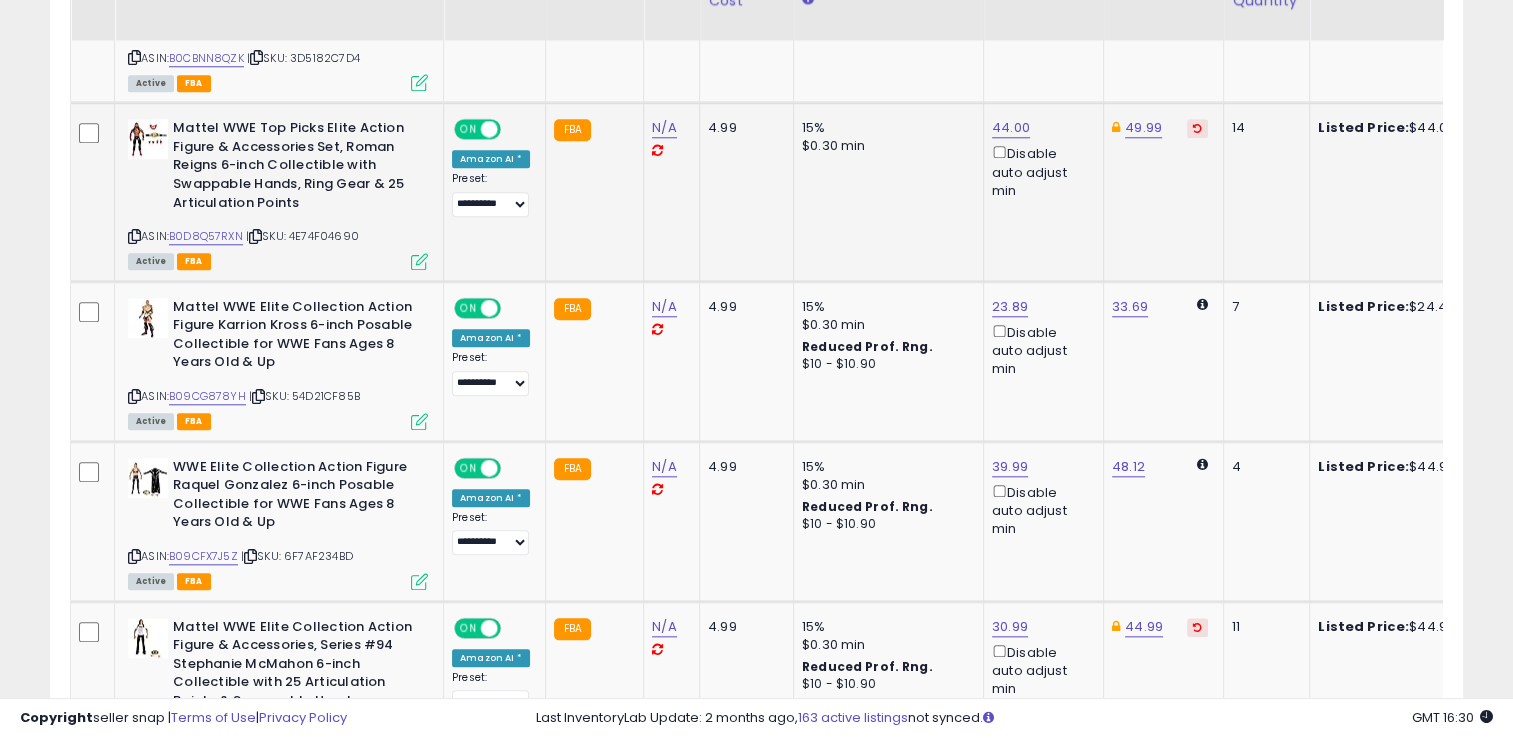 scroll, scrollTop: 1974, scrollLeft: 0, axis: vertical 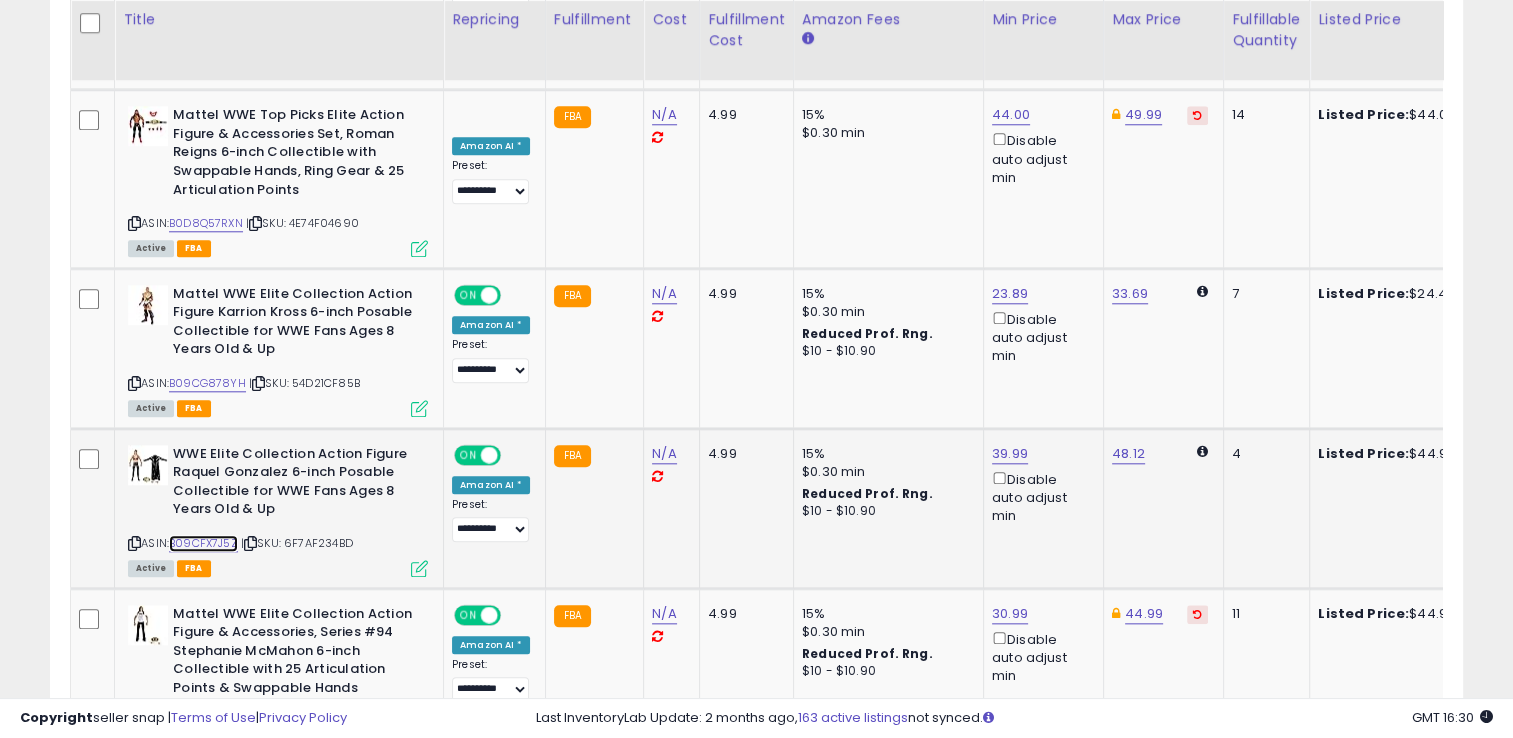 click on "B09CFX7J5Z" at bounding box center [203, 543] 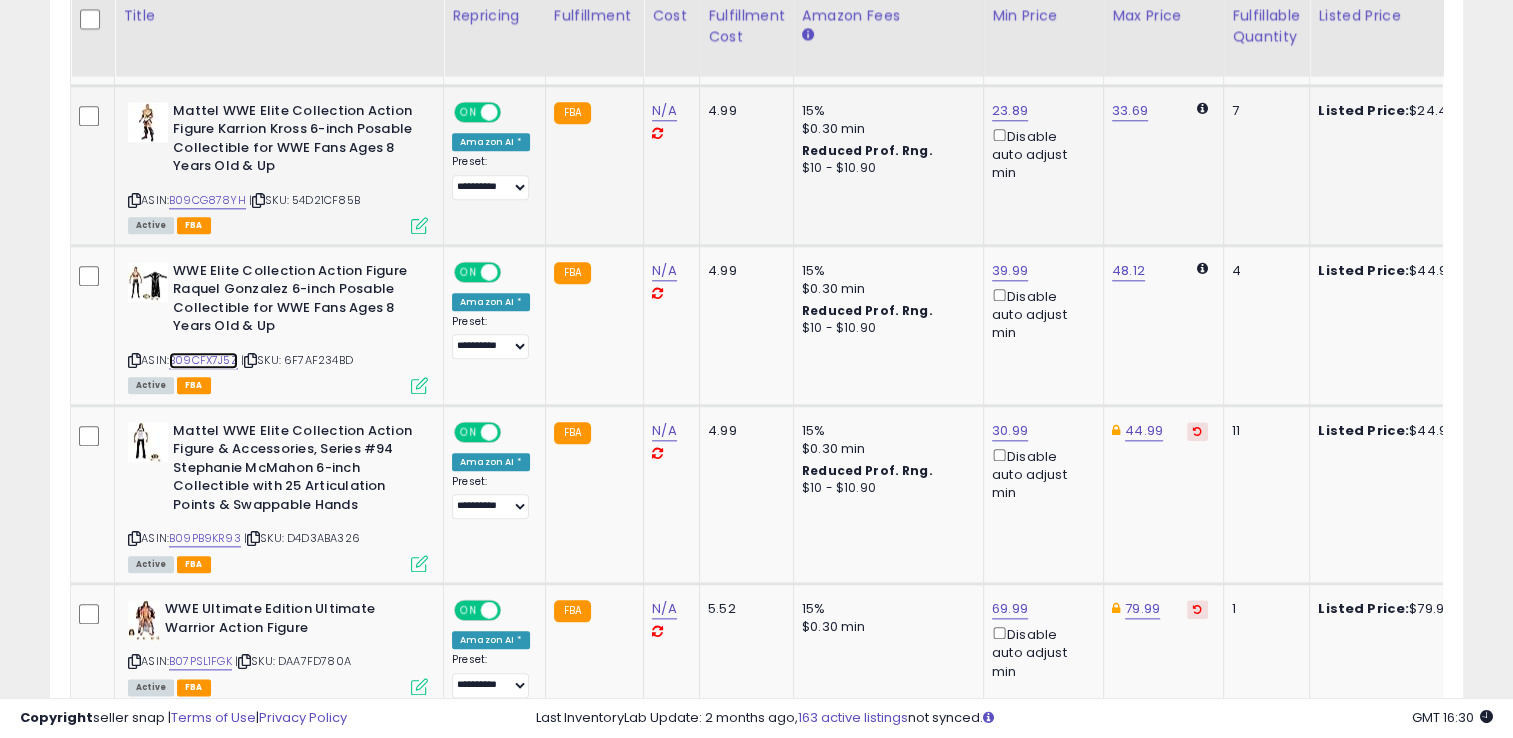 scroll, scrollTop: 2167, scrollLeft: 0, axis: vertical 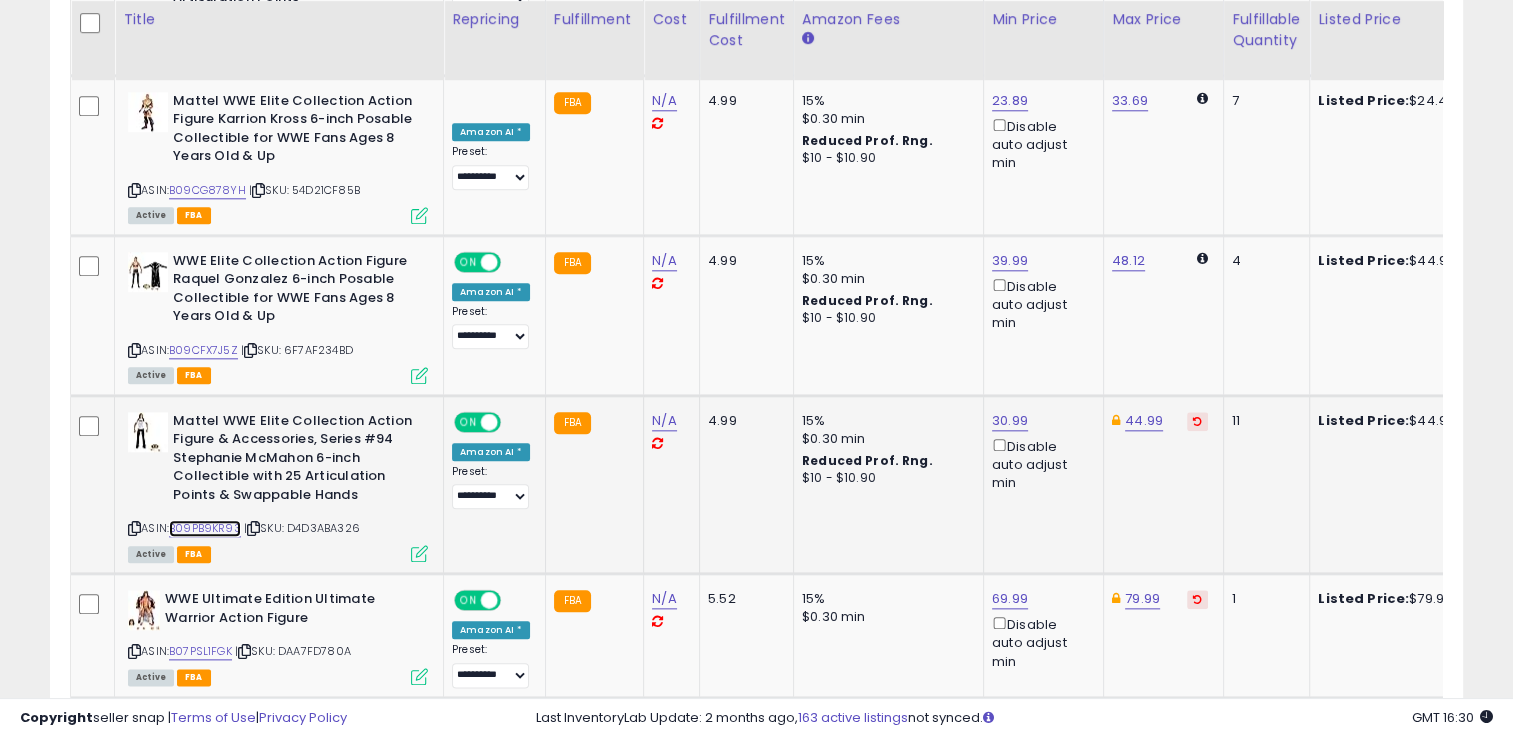 click on "B09PB9KR93" at bounding box center (205, 528) 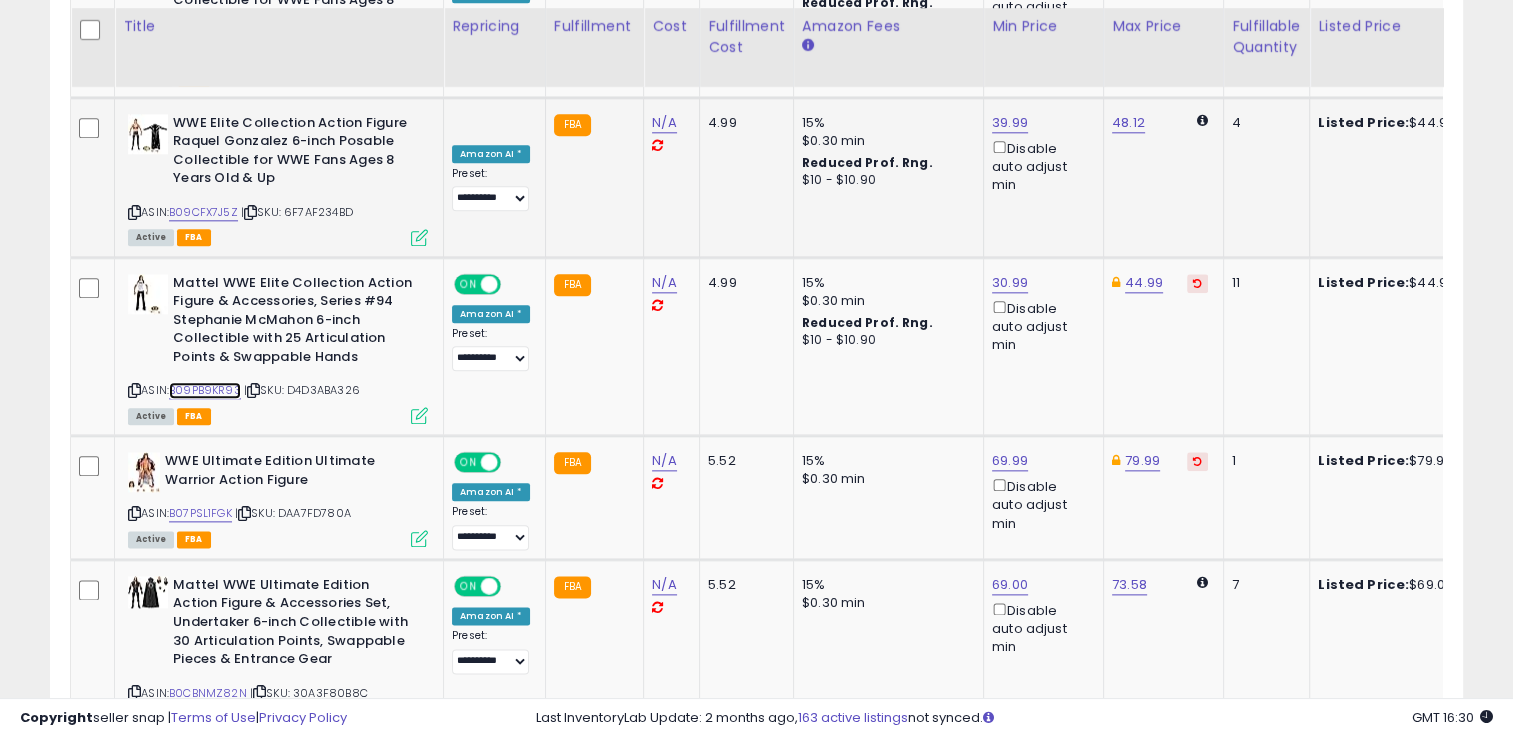 scroll, scrollTop: 2312, scrollLeft: 0, axis: vertical 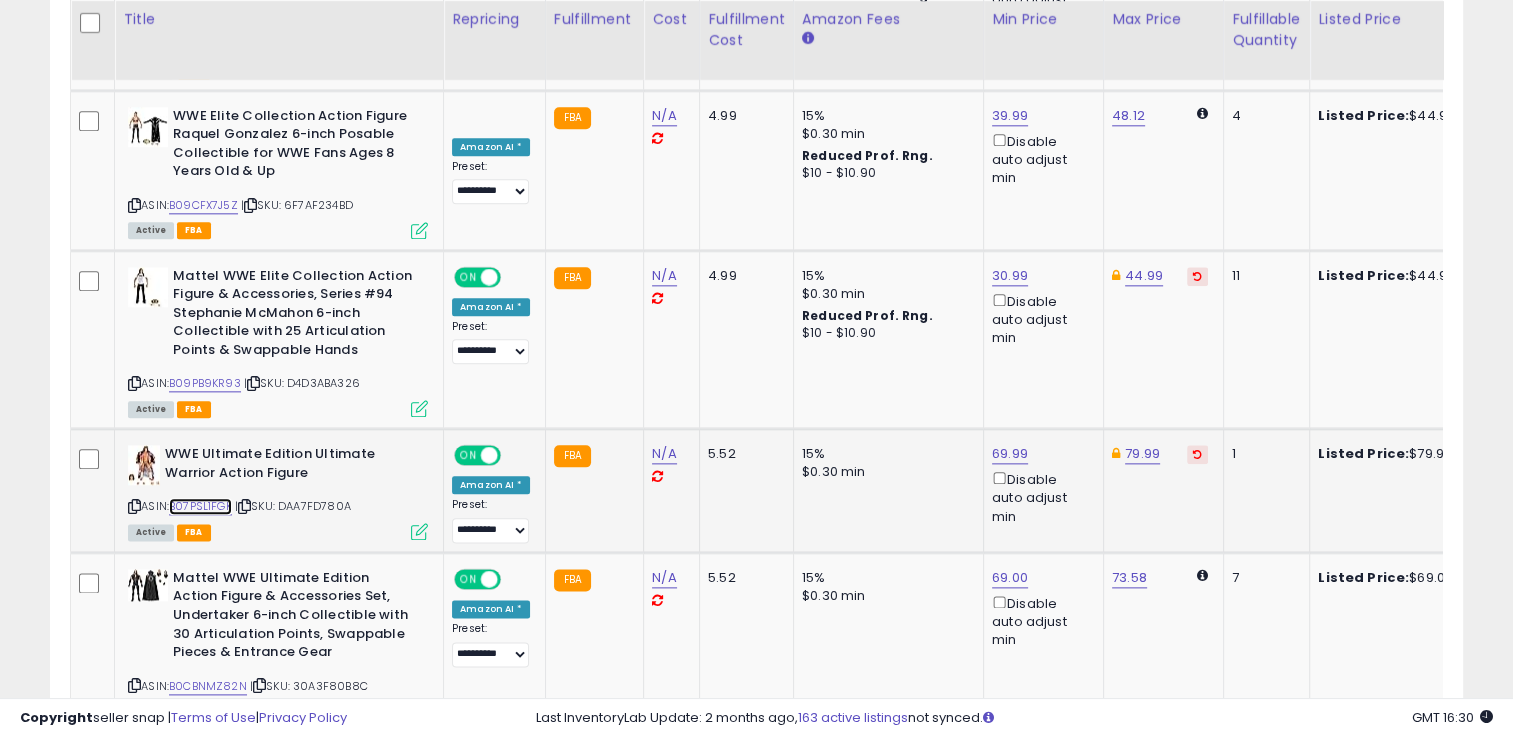 click on "B07PSL1FGK" at bounding box center (200, 506) 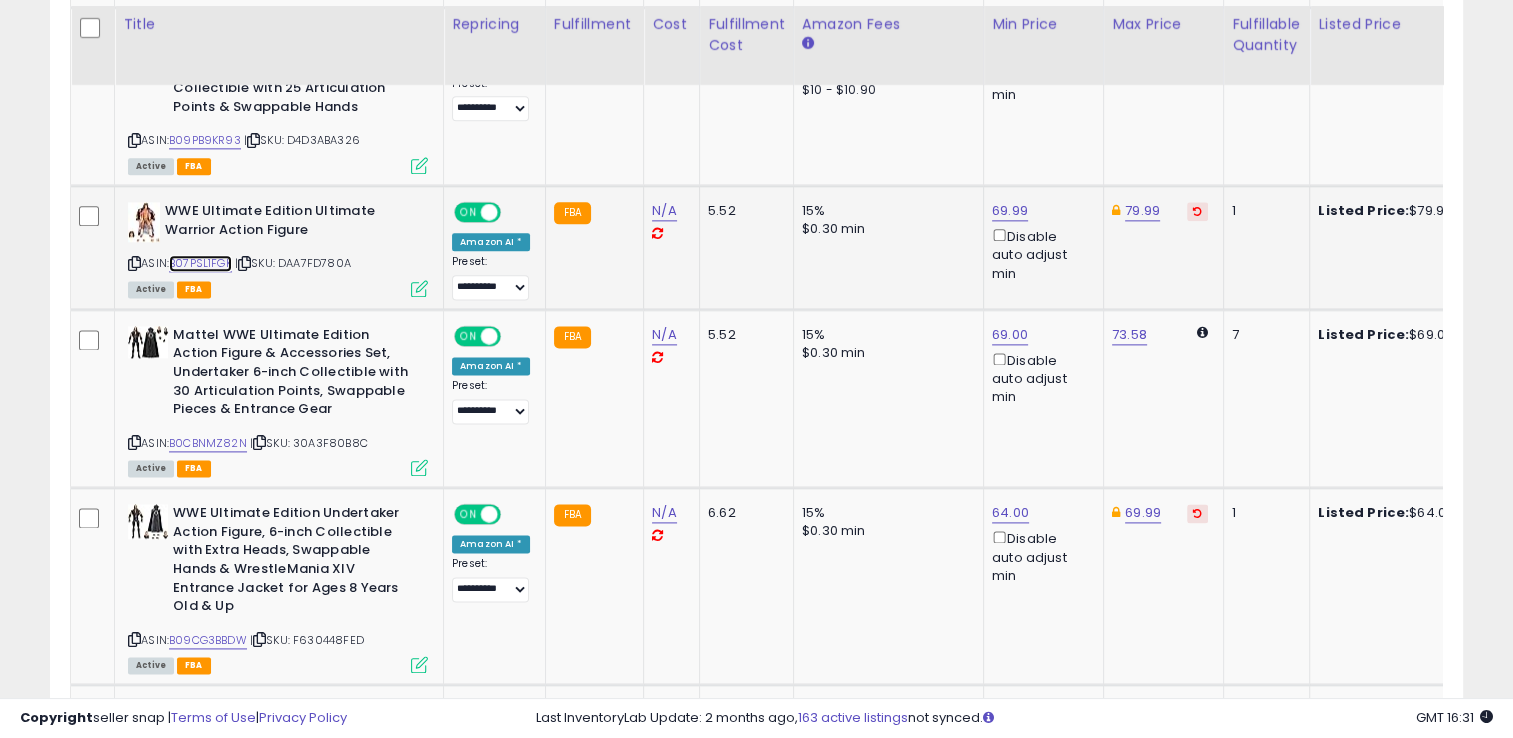 scroll, scrollTop: 2560, scrollLeft: 0, axis: vertical 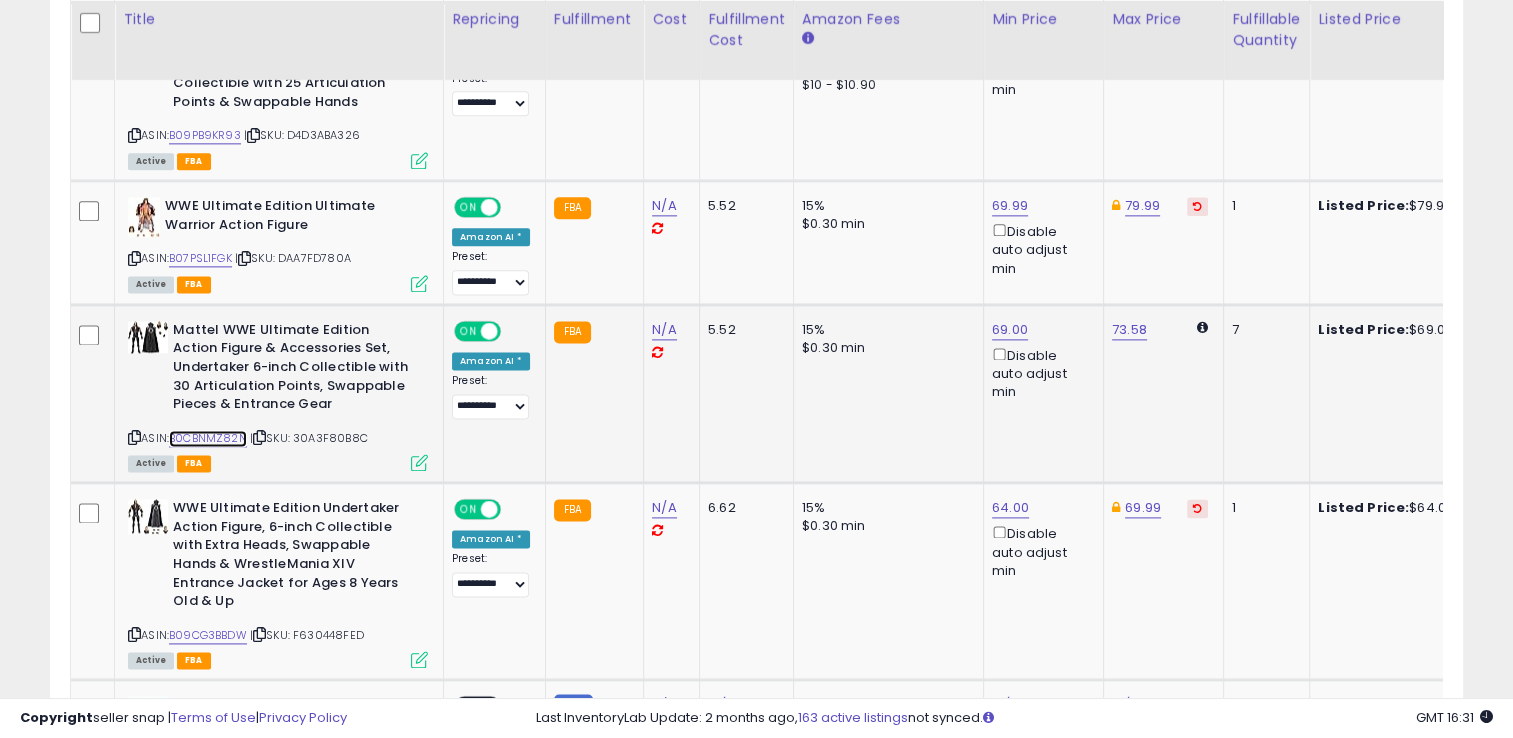 click on "B0CBNMZ82N" at bounding box center (208, 438) 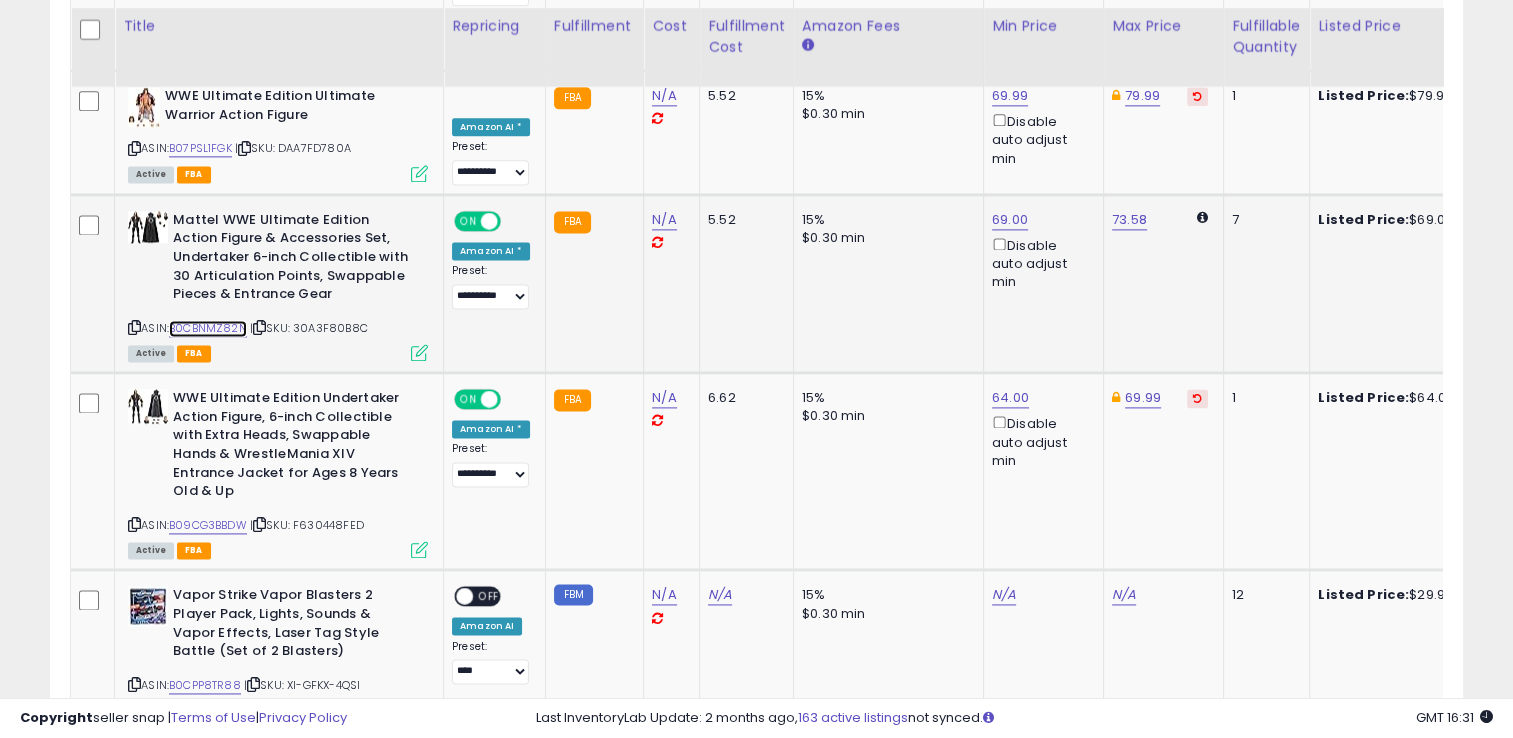scroll, scrollTop: 2708, scrollLeft: 0, axis: vertical 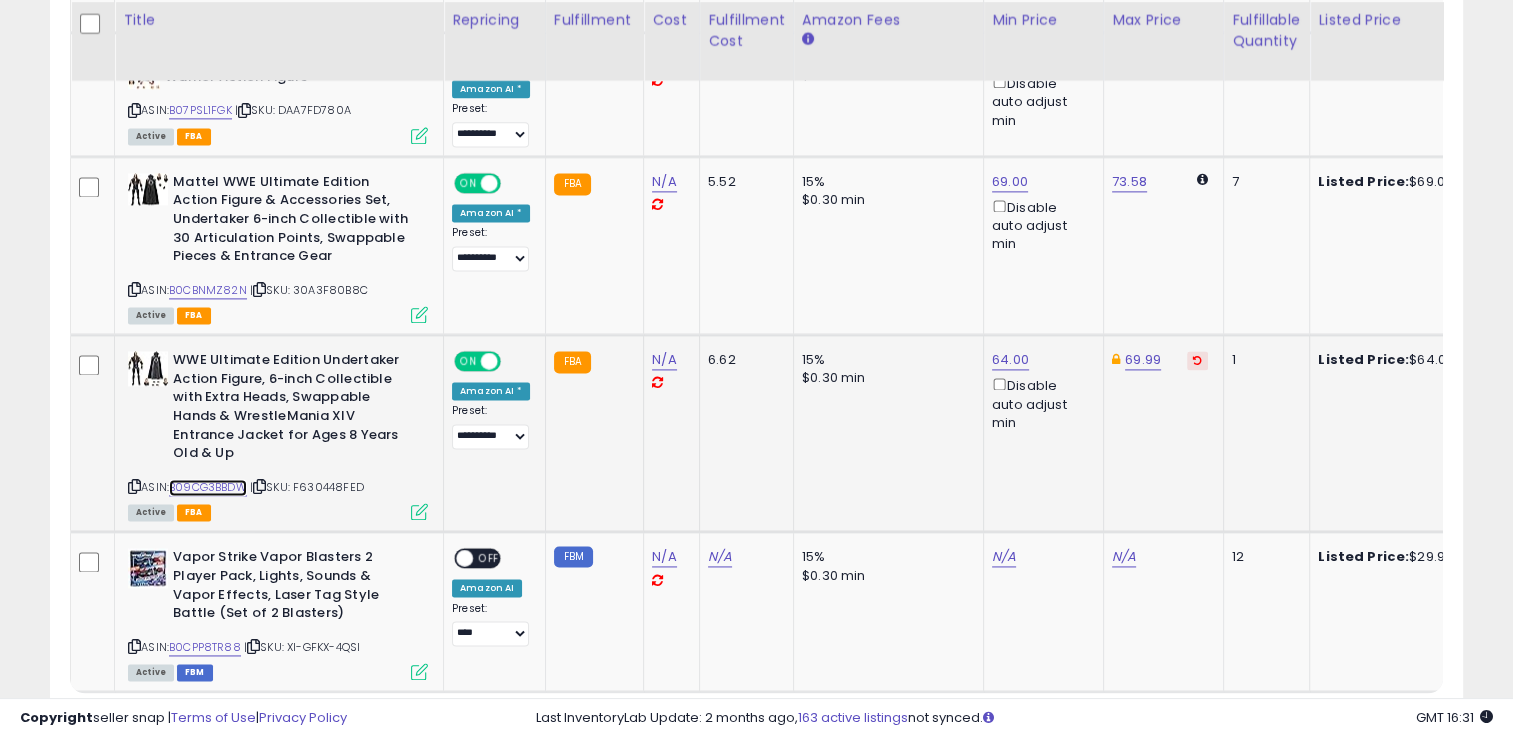 click on "B09CG3BBDW" at bounding box center [208, 487] 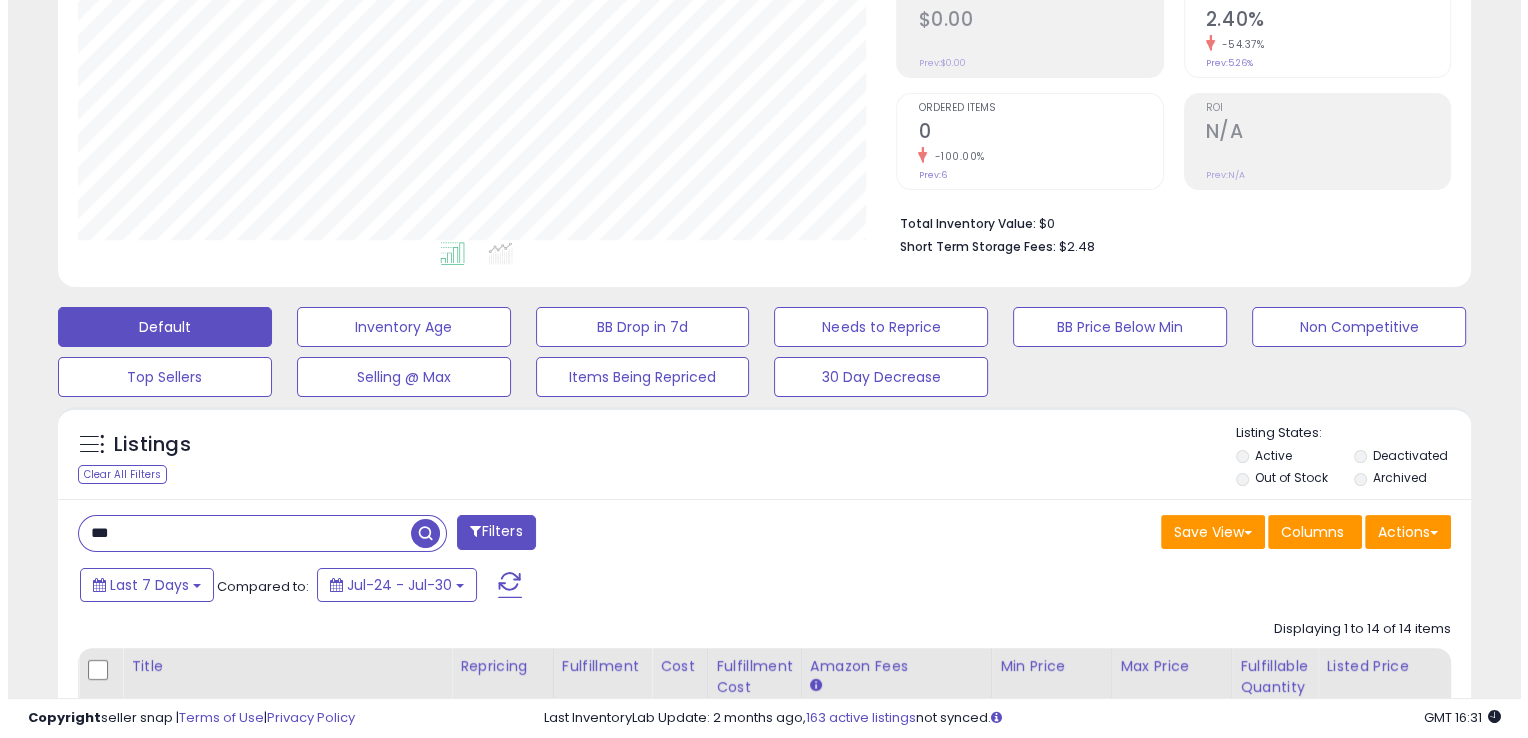 scroll, scrollTop: 324, scrollLeft: 0, axis: vertical 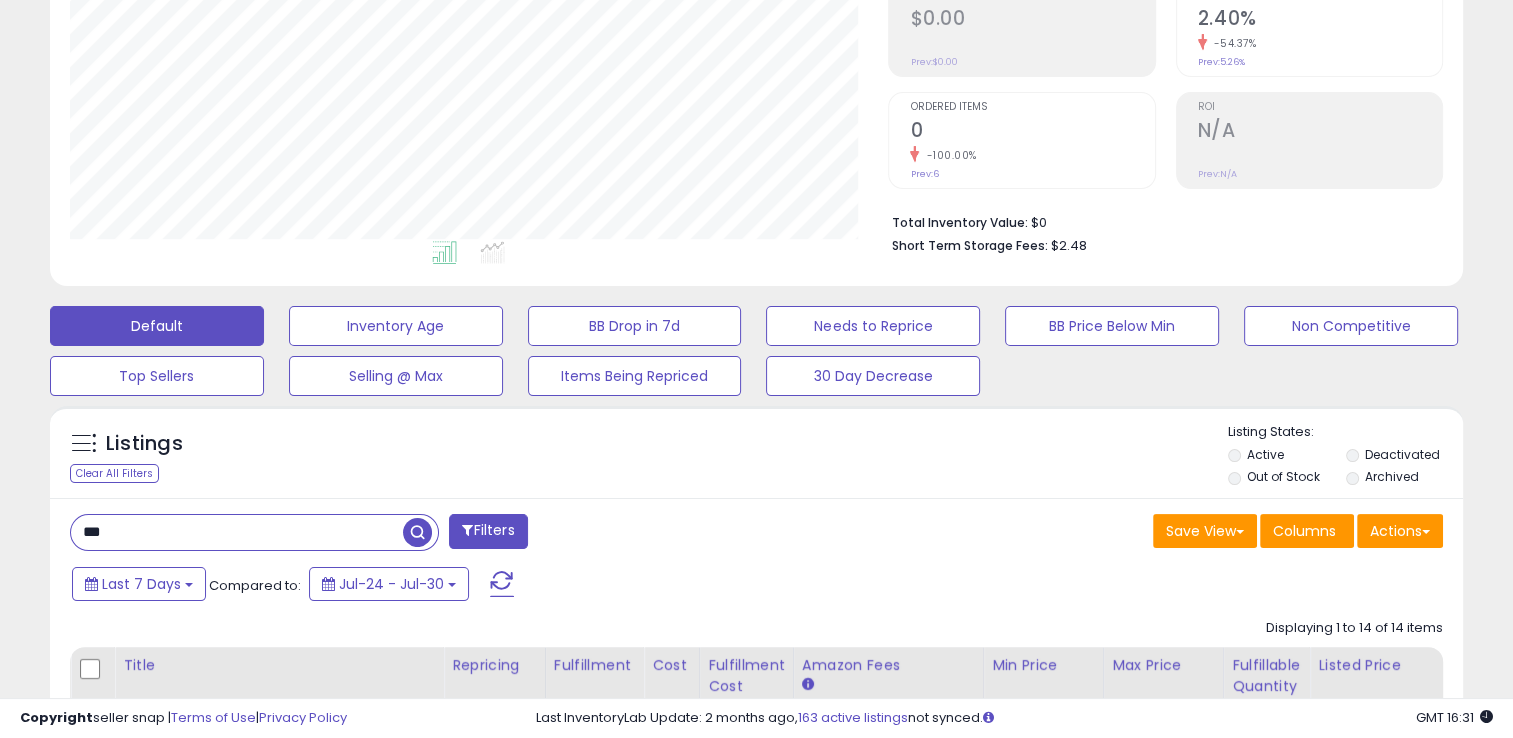click on "***" at bounding box center (237, 532) 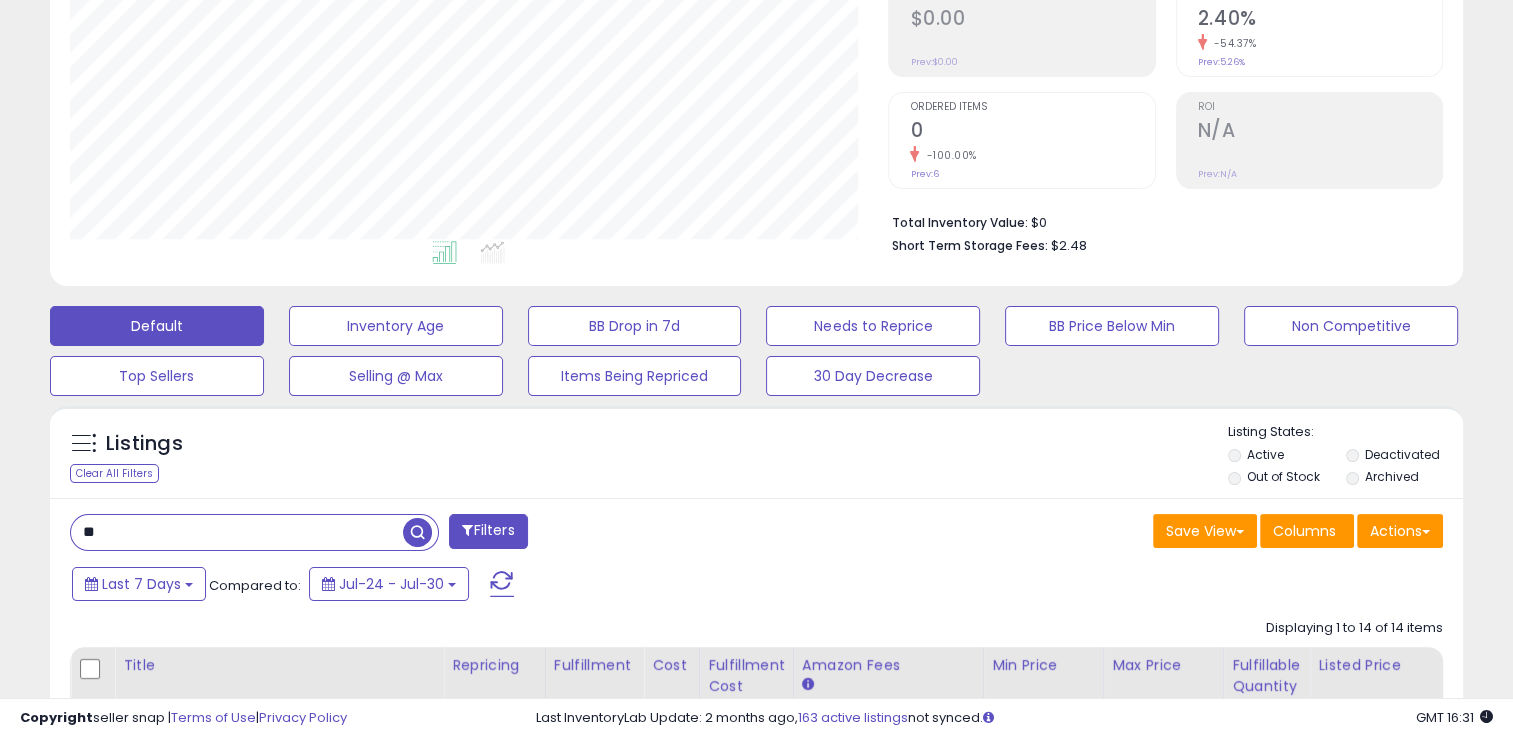 type on "*" 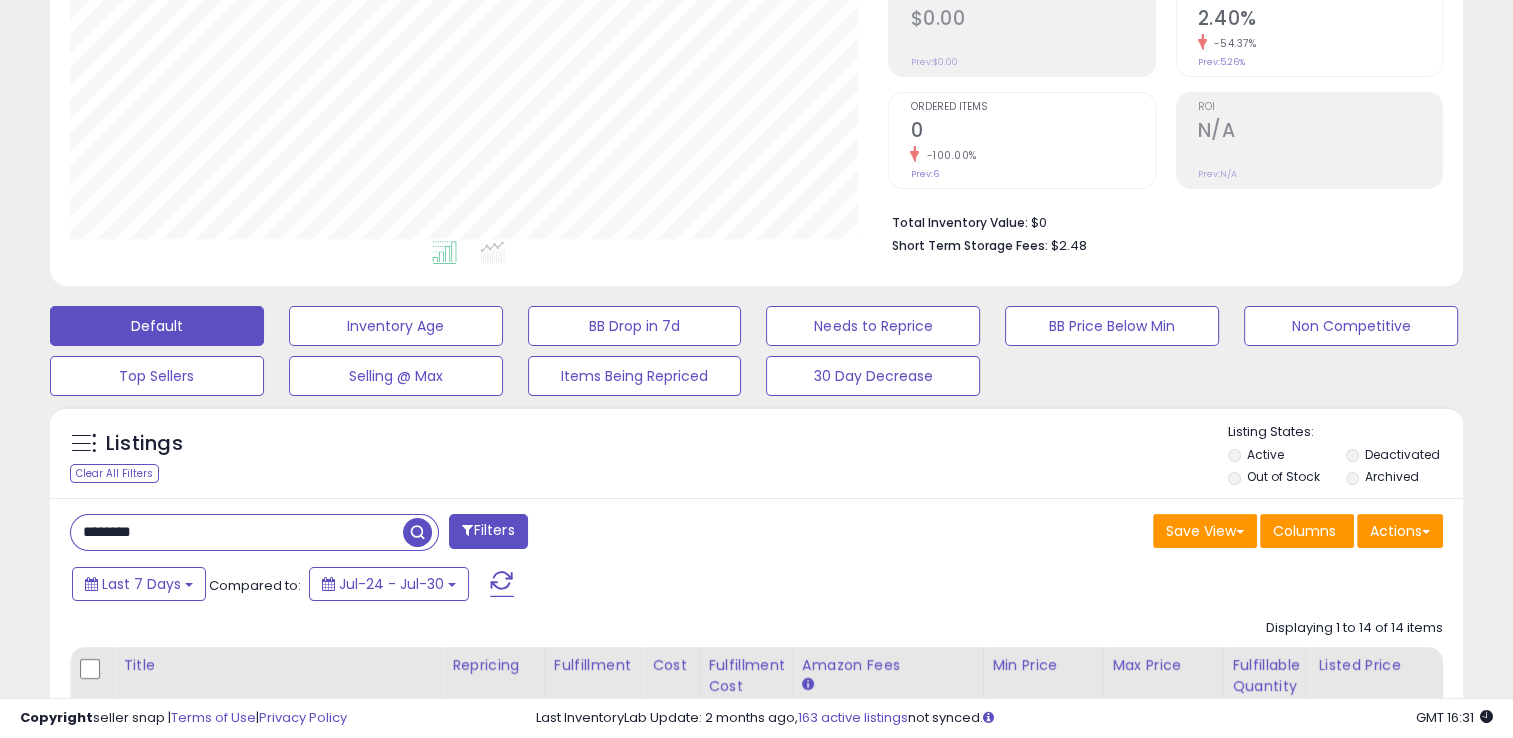 type on "********" 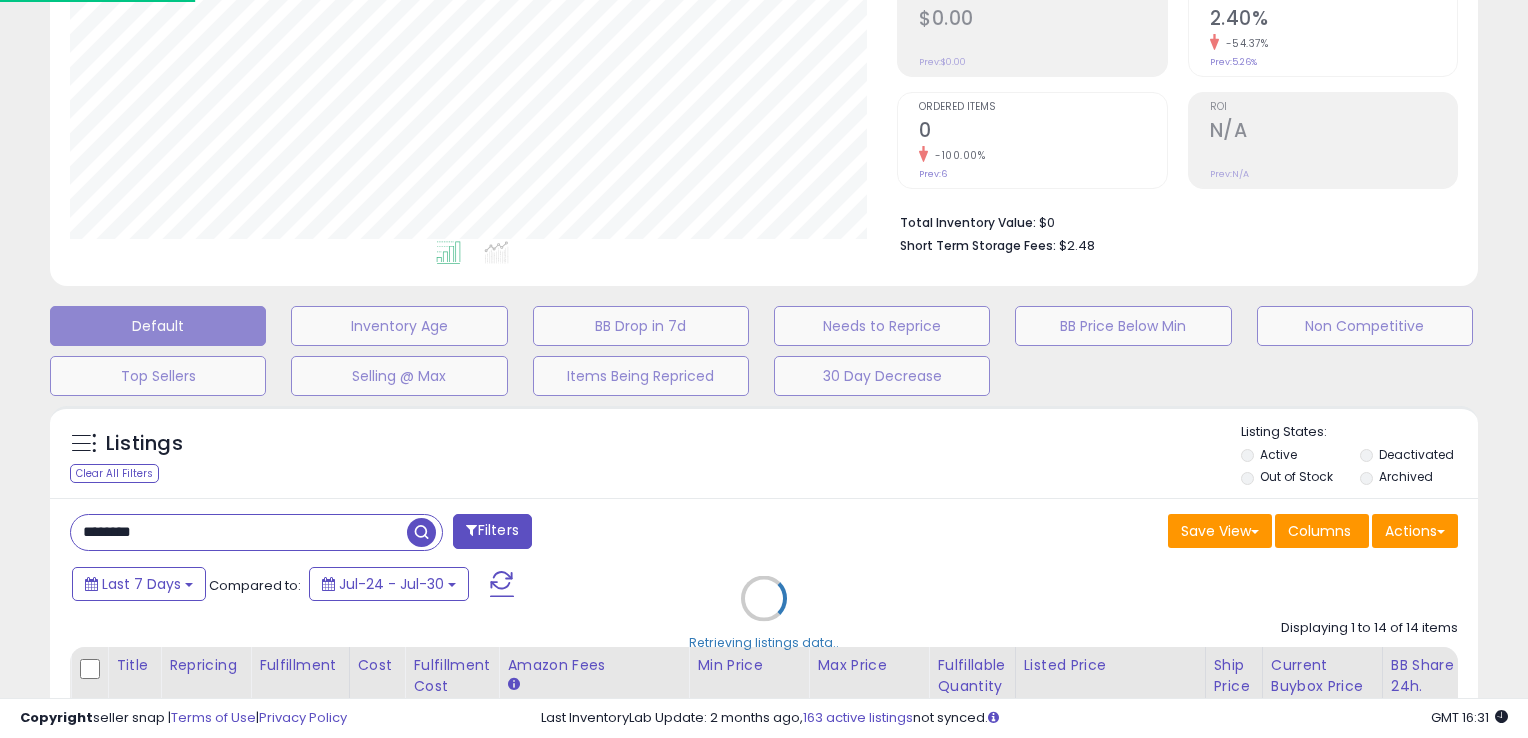 scroll, scrollTop: 999589, scrollLeft: 999172, axis: both 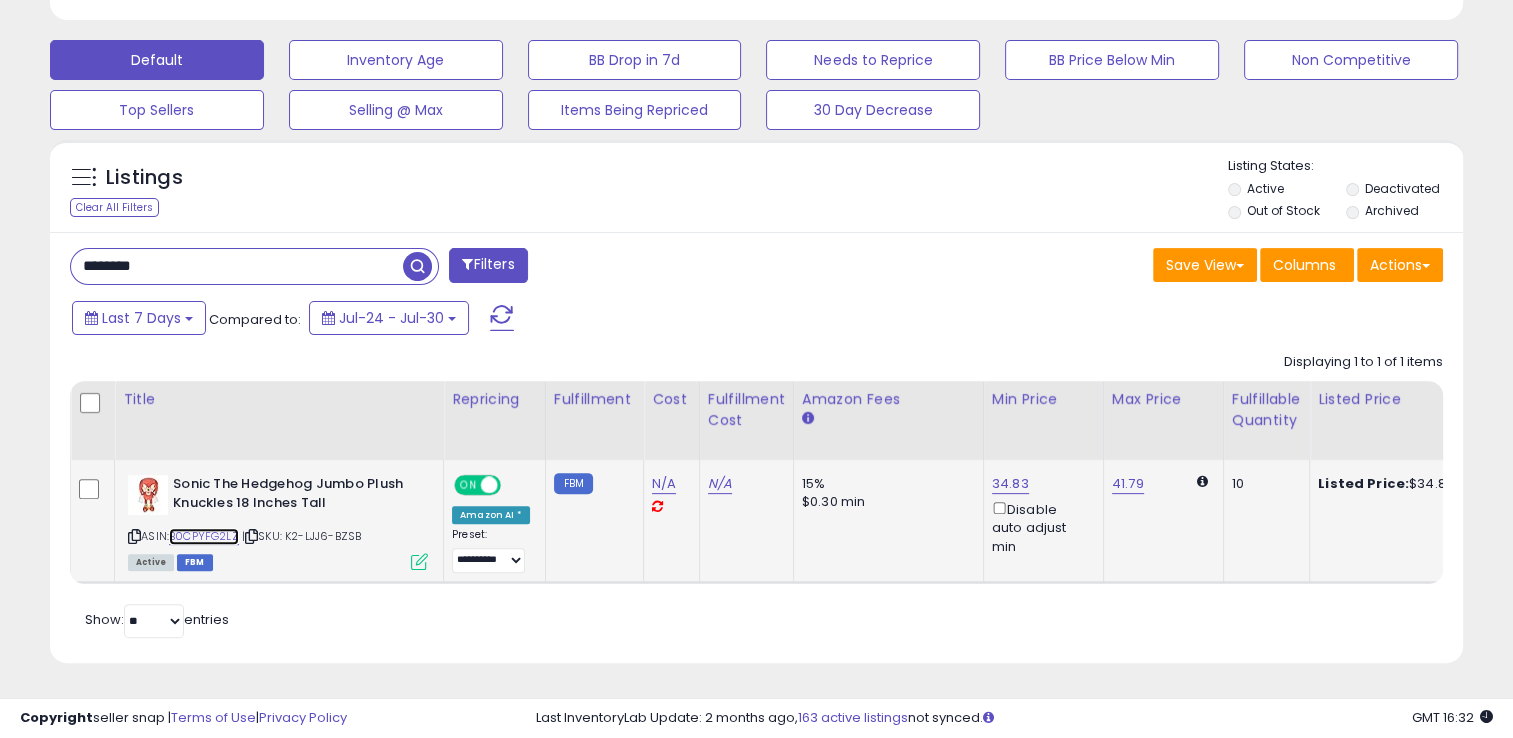 click on "B0CPYFG2LZ" at bounding box center [204, 536] 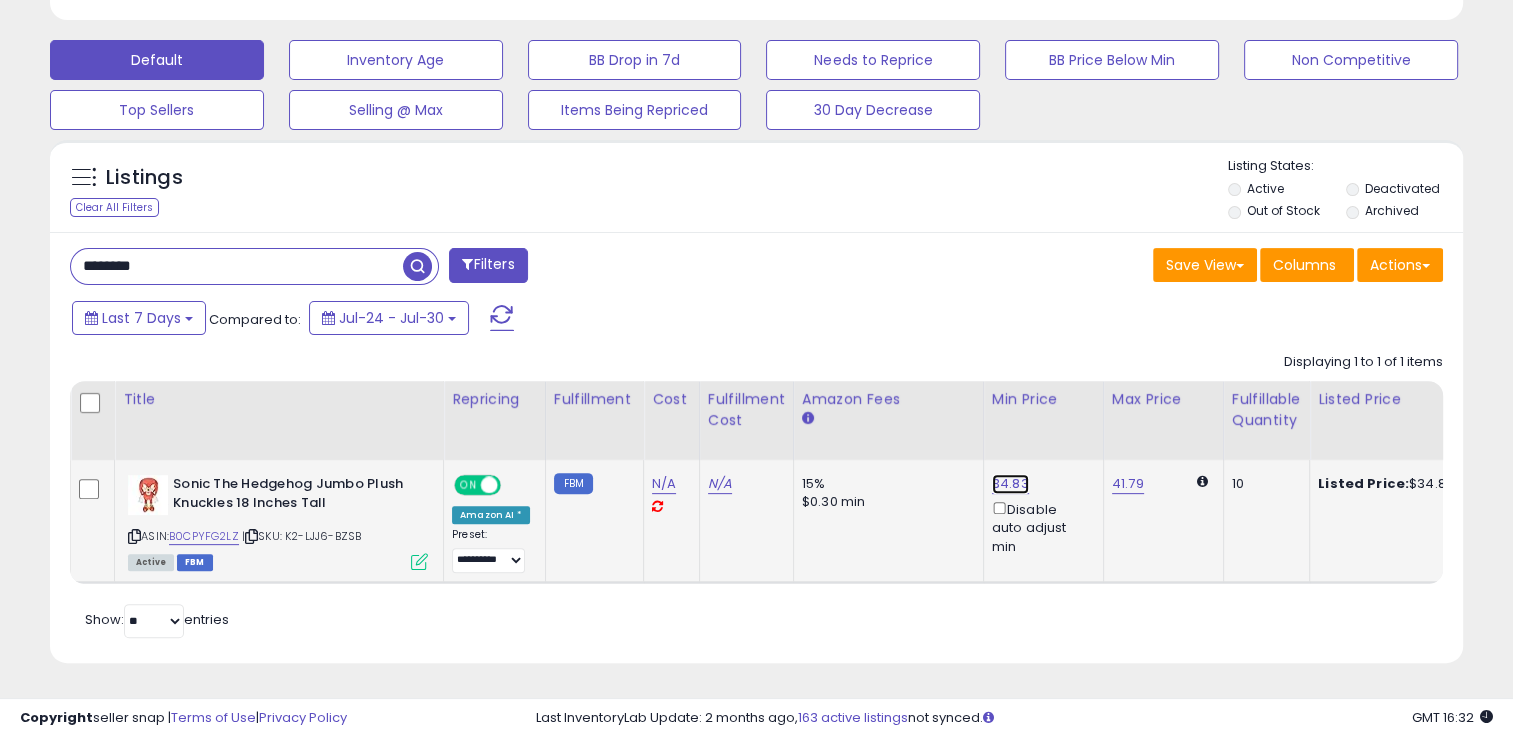click on "34.83" at bounding box center (1010, 484) 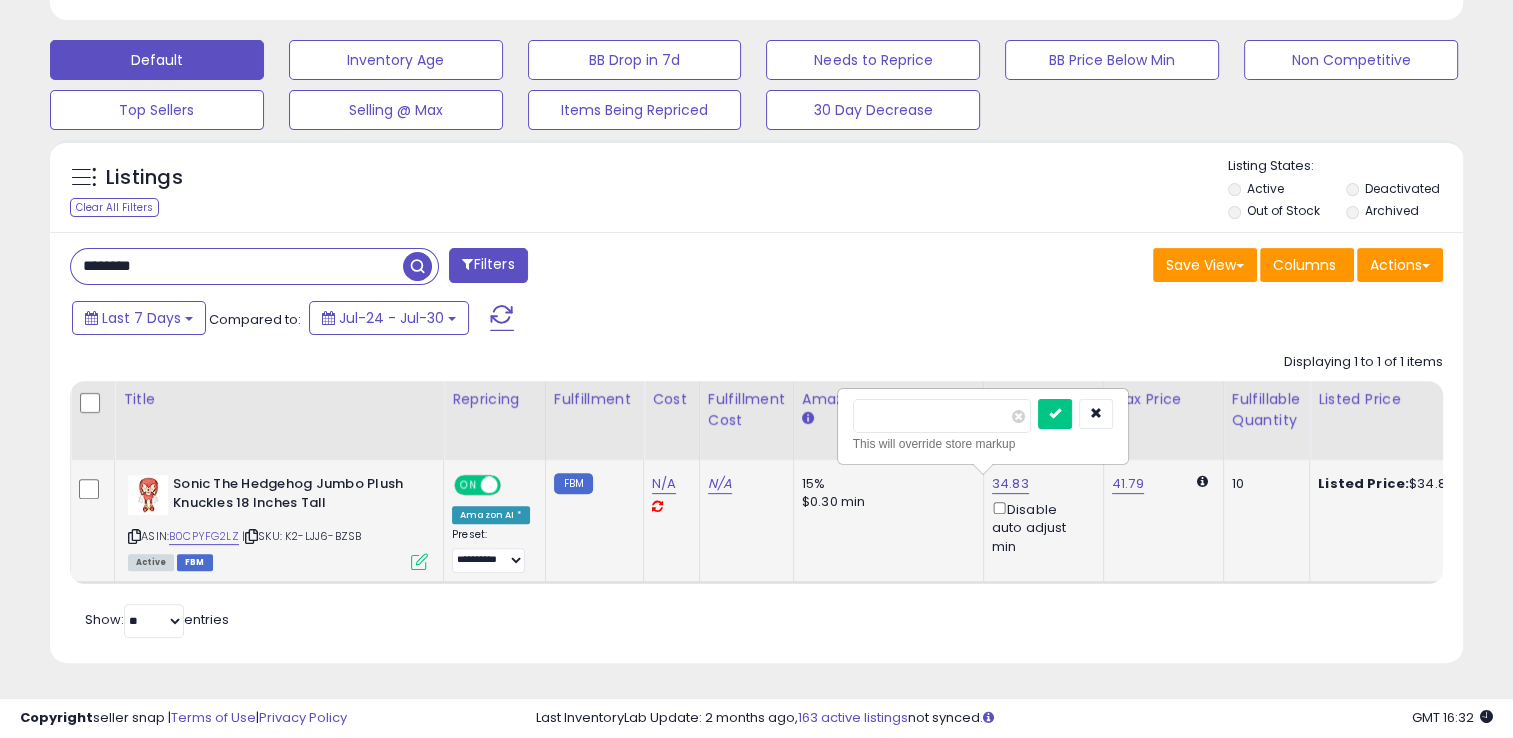 type on "*****" 